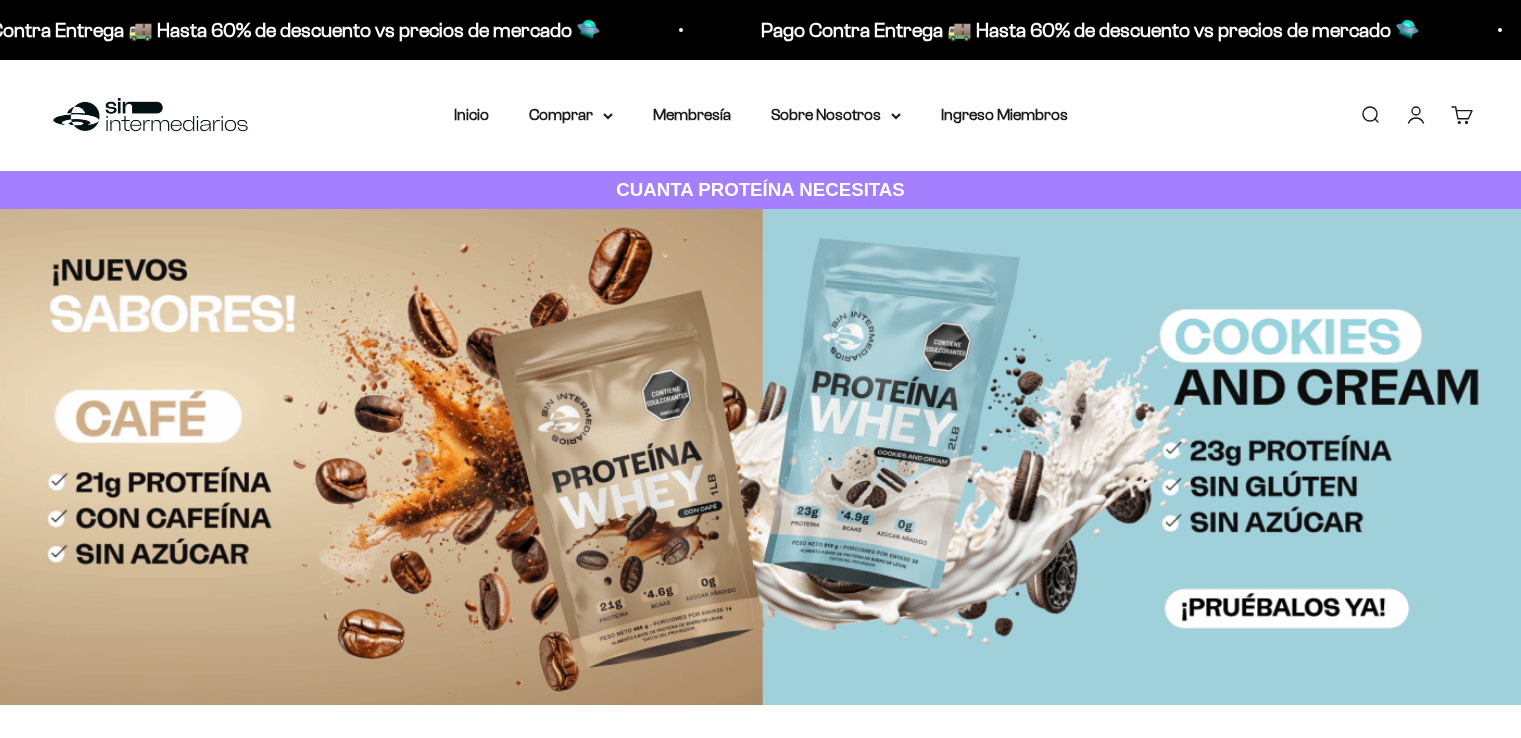 scroll, scrollTop: 0, scrollLeft: 0, axis: both 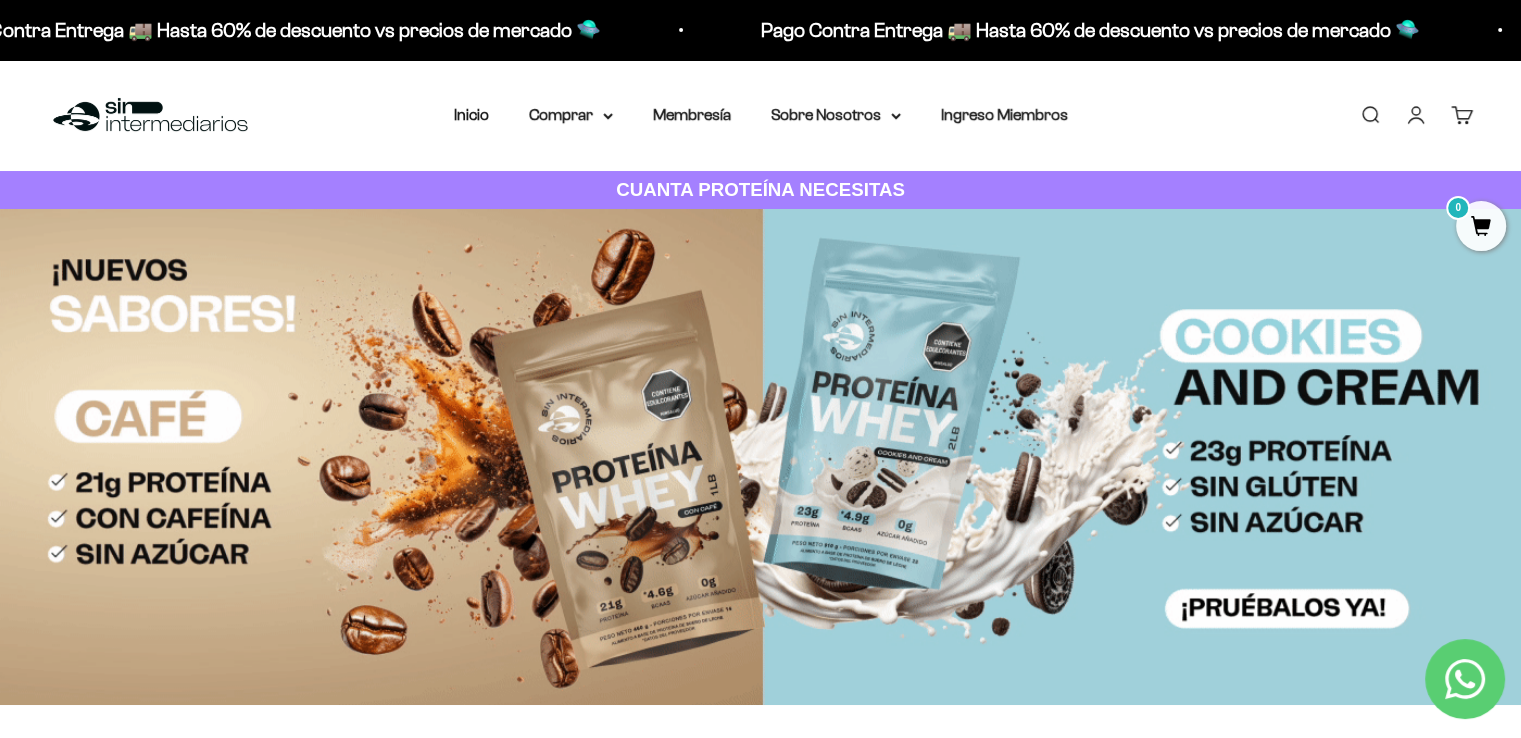 click on "Iniciar sesión" at bounding box center (1416, 115) 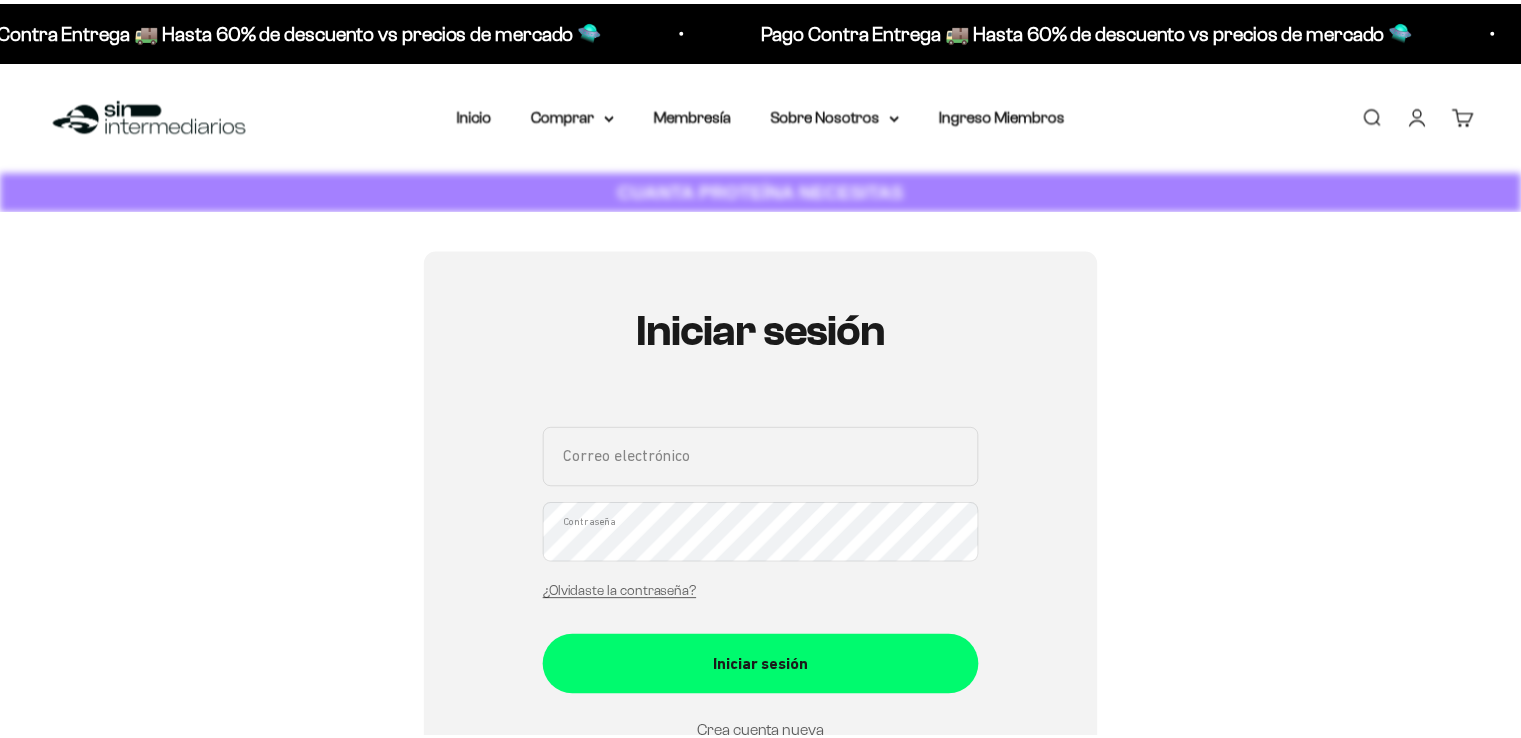 scroll, scrollTop: 0, scrollLeft: 0, axis: both 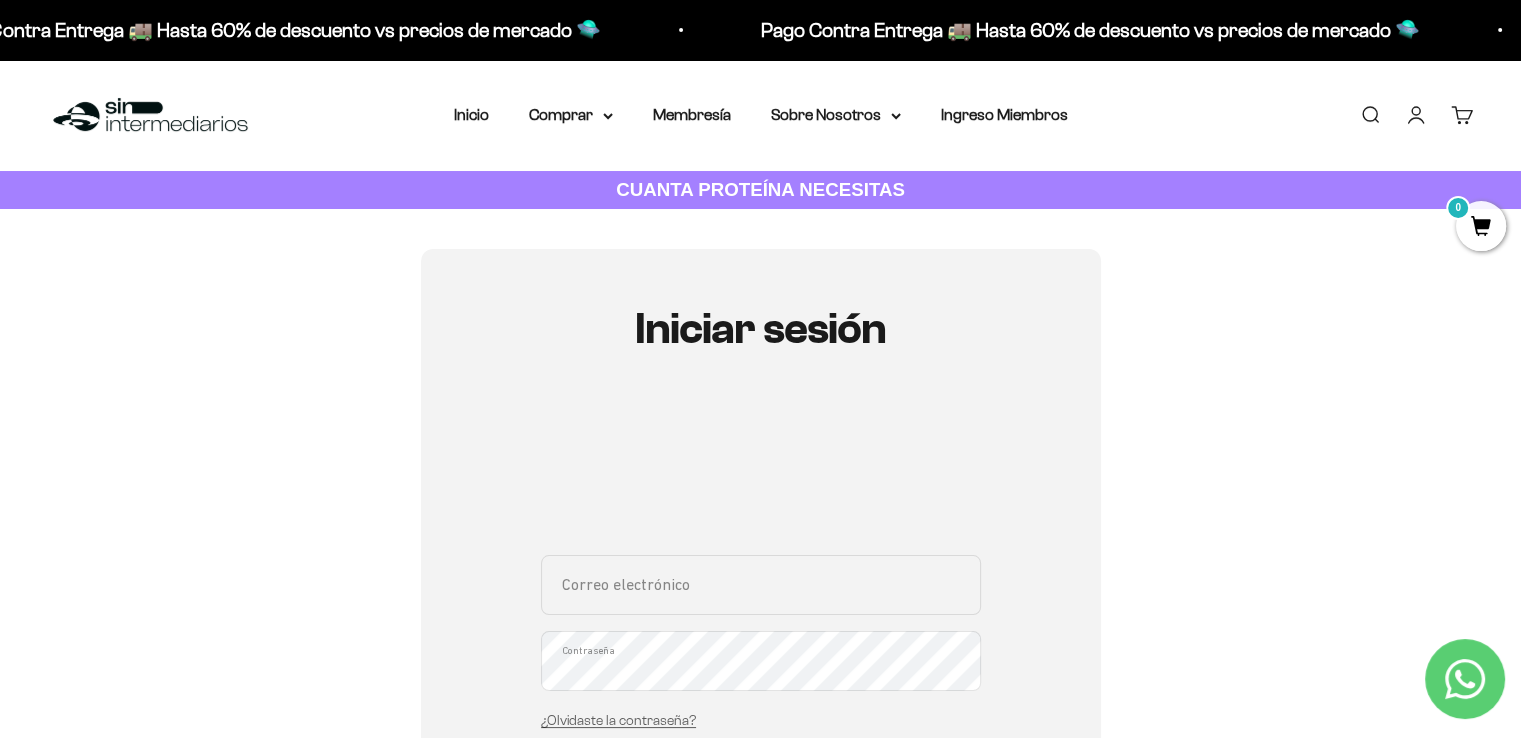 click on "Correo electrónico" at bounding box center [761, 585] 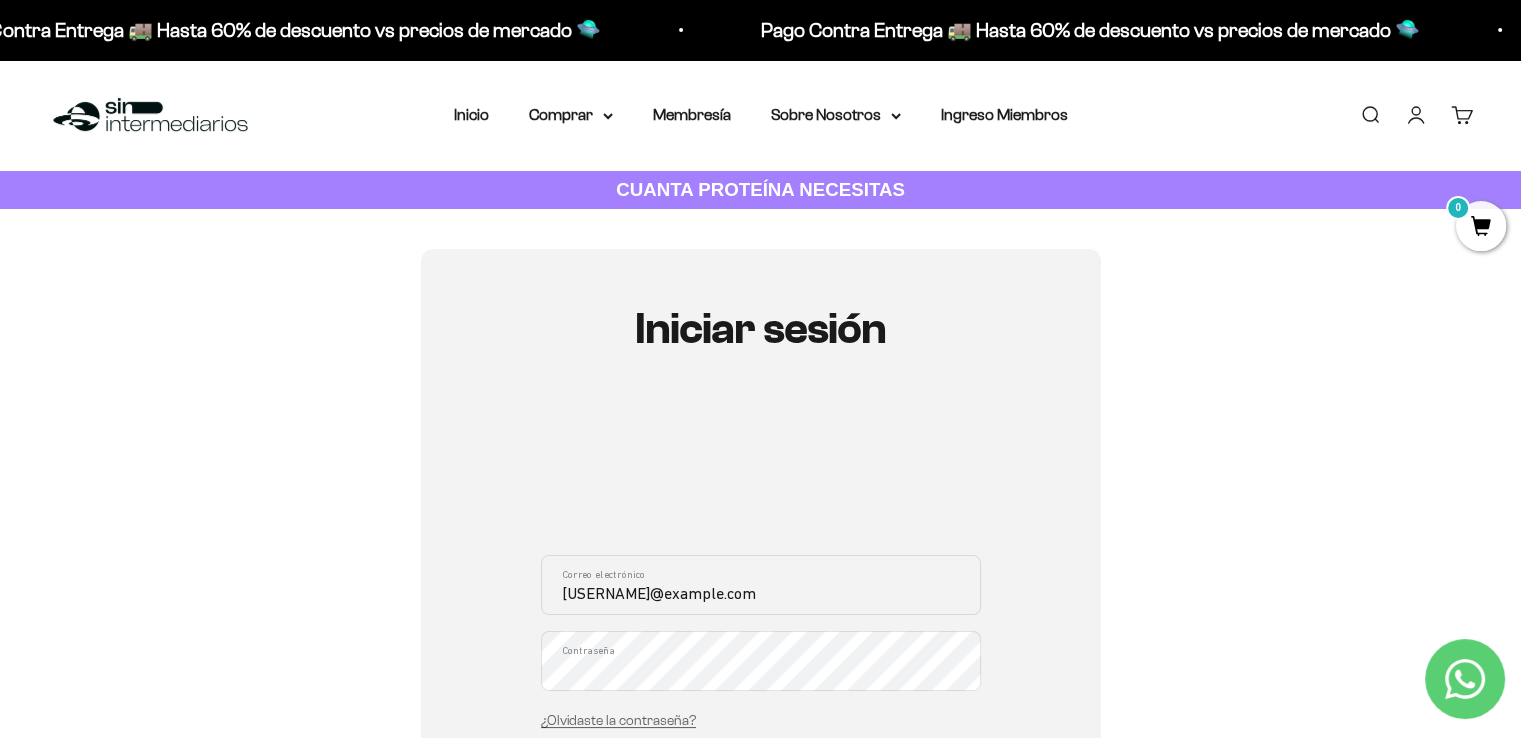 type on "[EMAIL]" 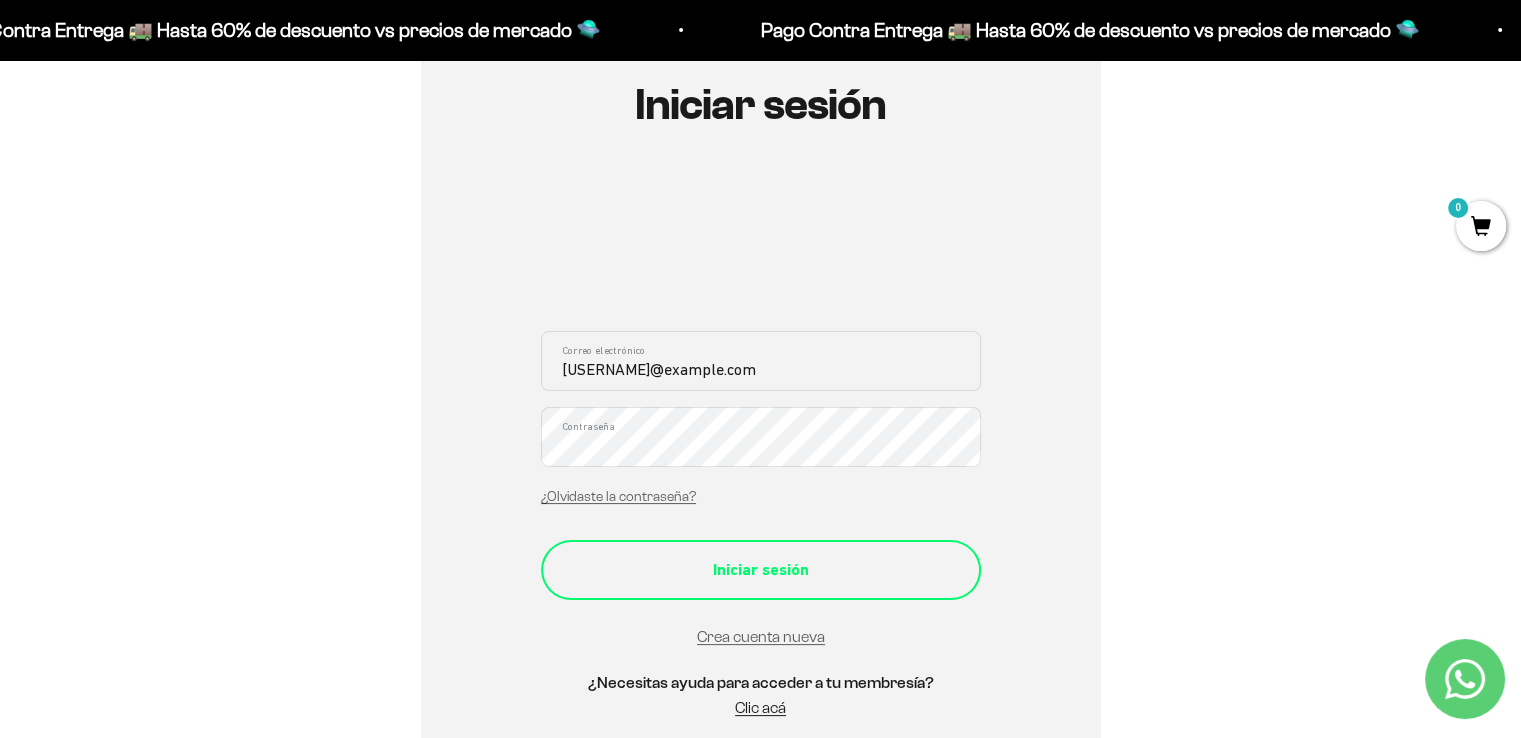 click on "Iniciar sesión" at bounding box center [761, 570] 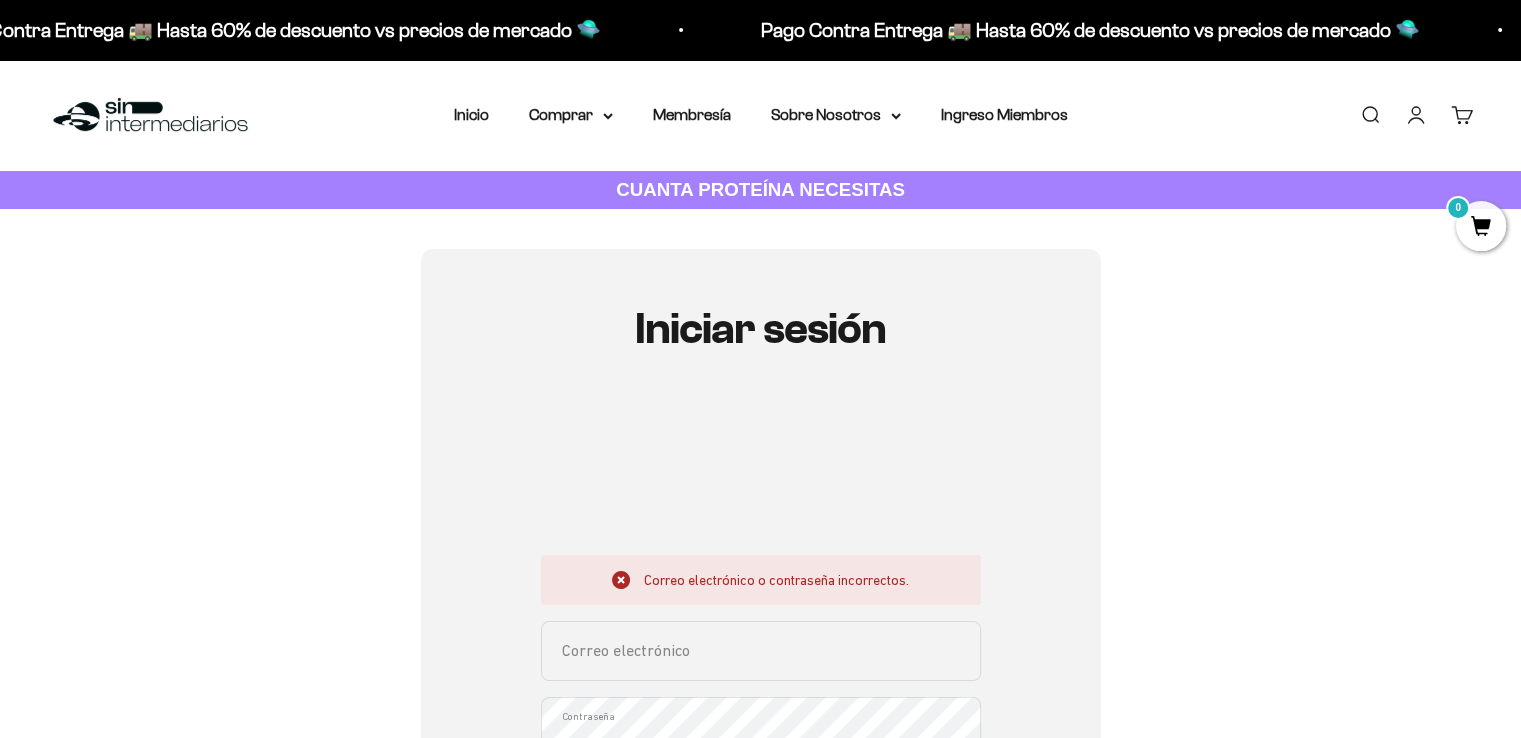 scroll, scrollTop: 400, scrollLeft: 0, axis: vertical 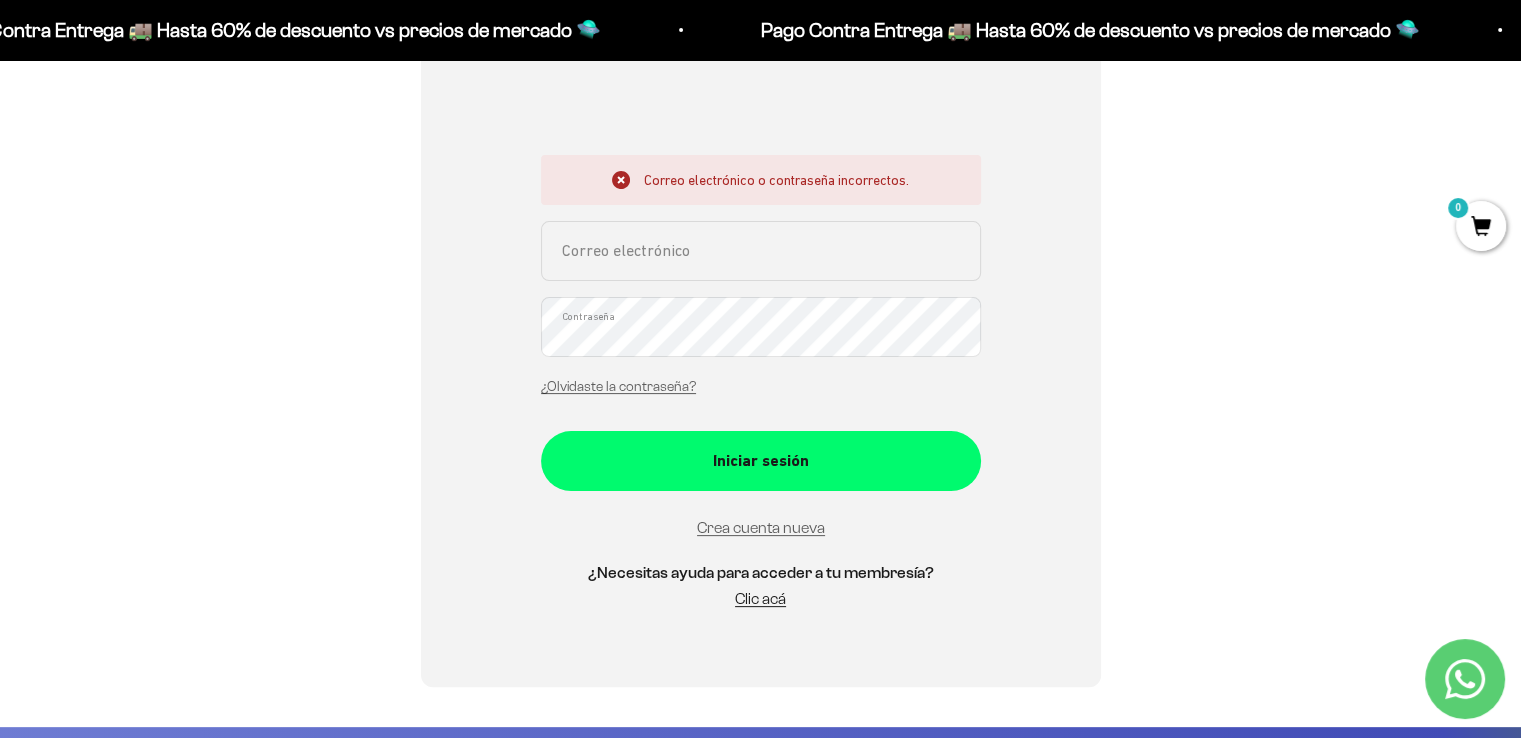 click on "Correo electrónico" at bounding box center [761, 251] 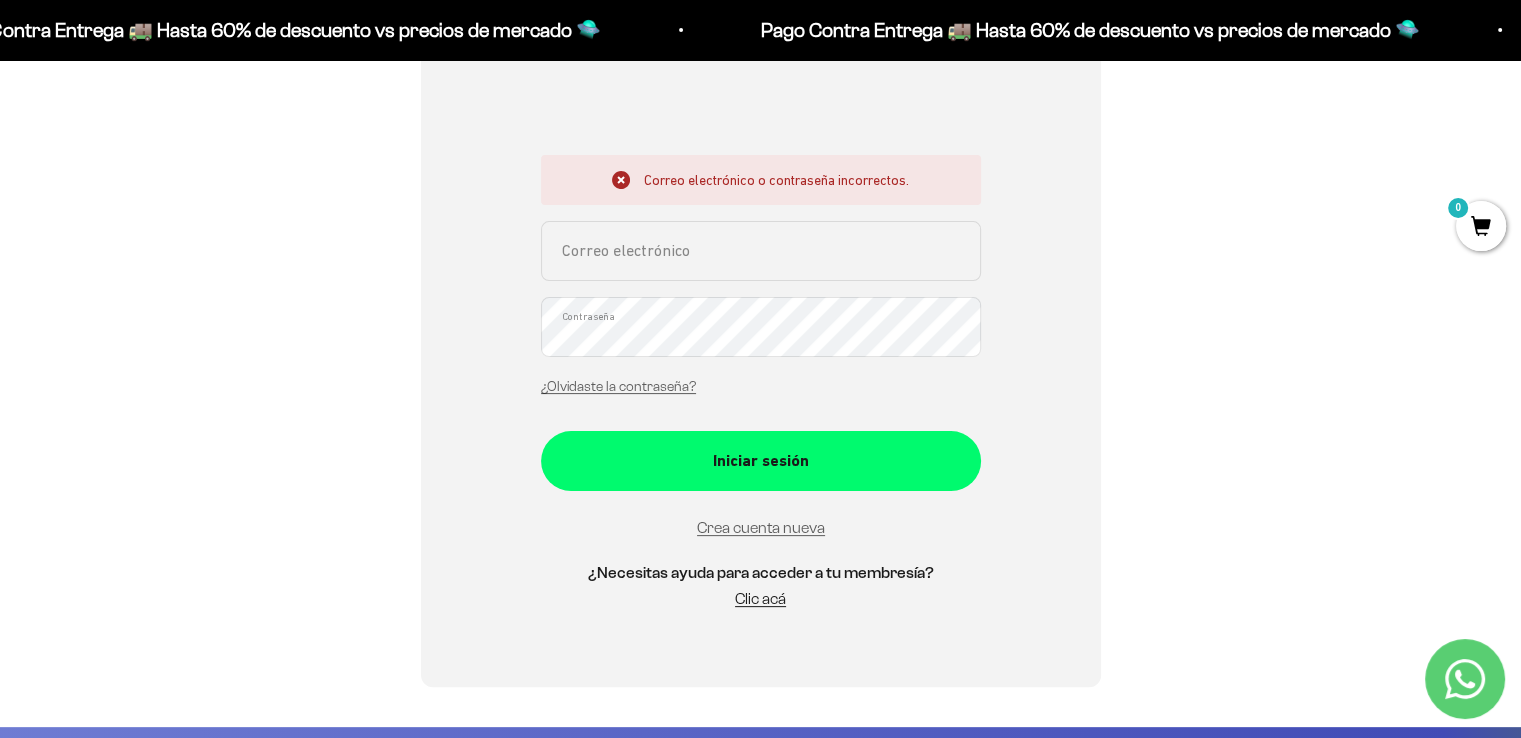 type on "[USERNAME]@example.com" 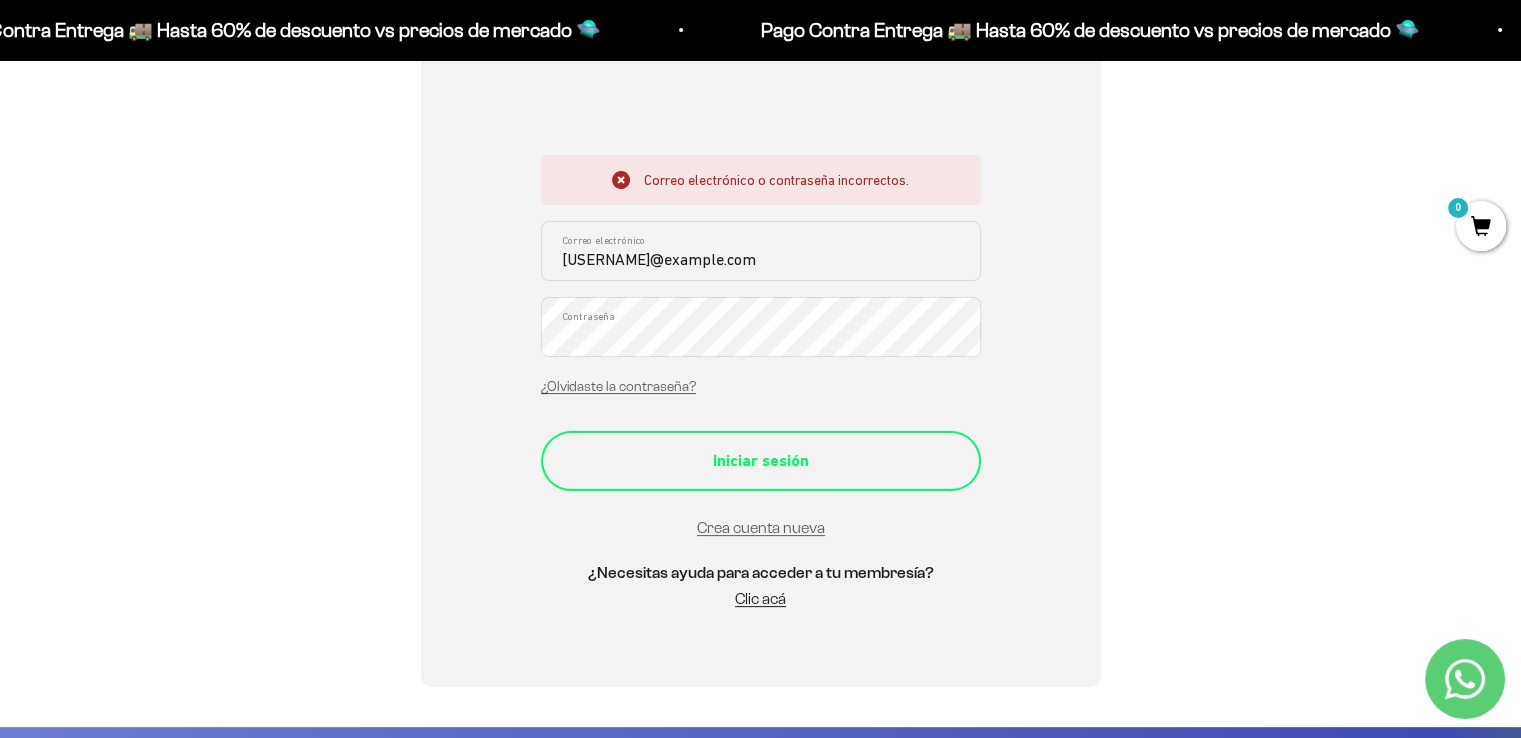 click on "Iniciar sesión" at bounding box center (761, 461) 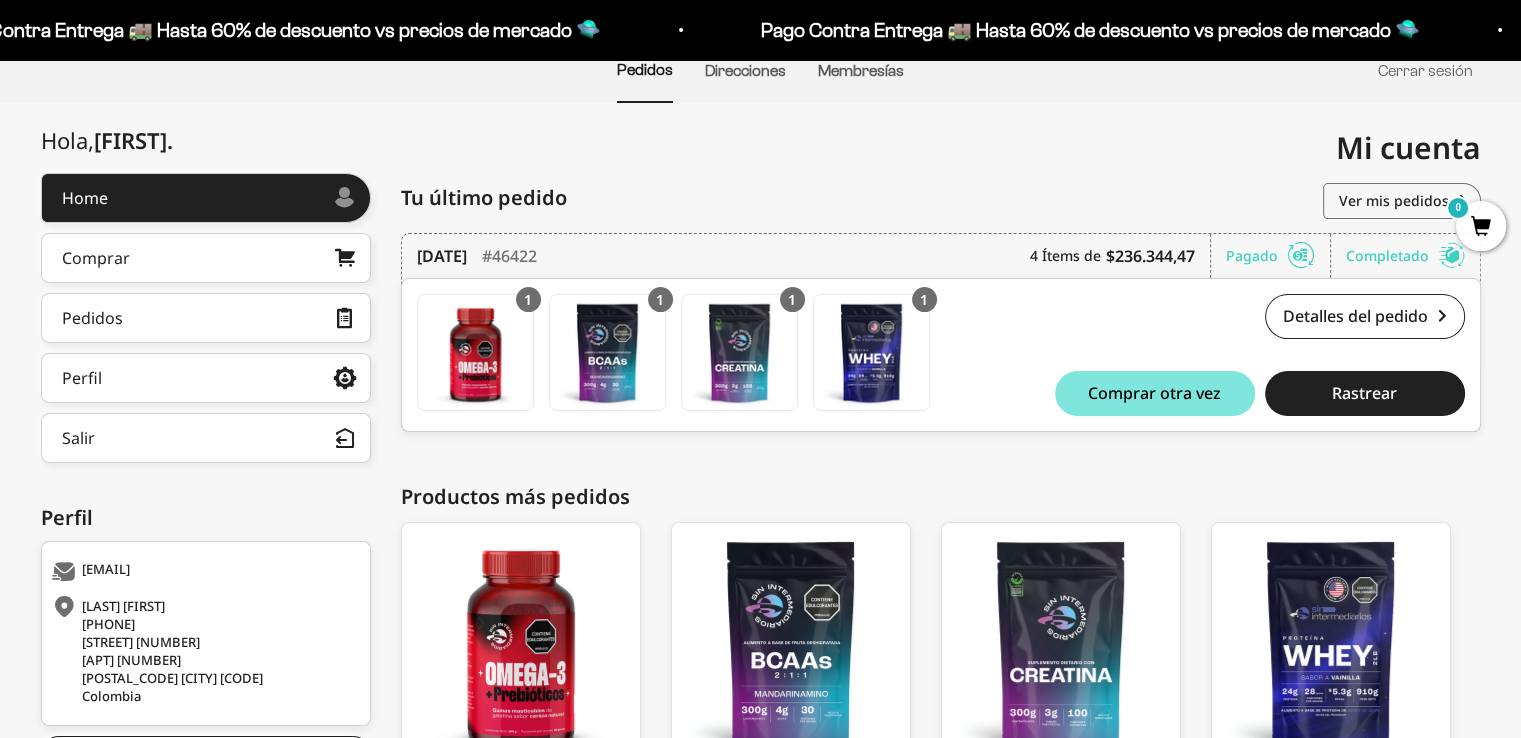 scroll, scrollTop: 171, scrollLeft: 0, axis: vertical 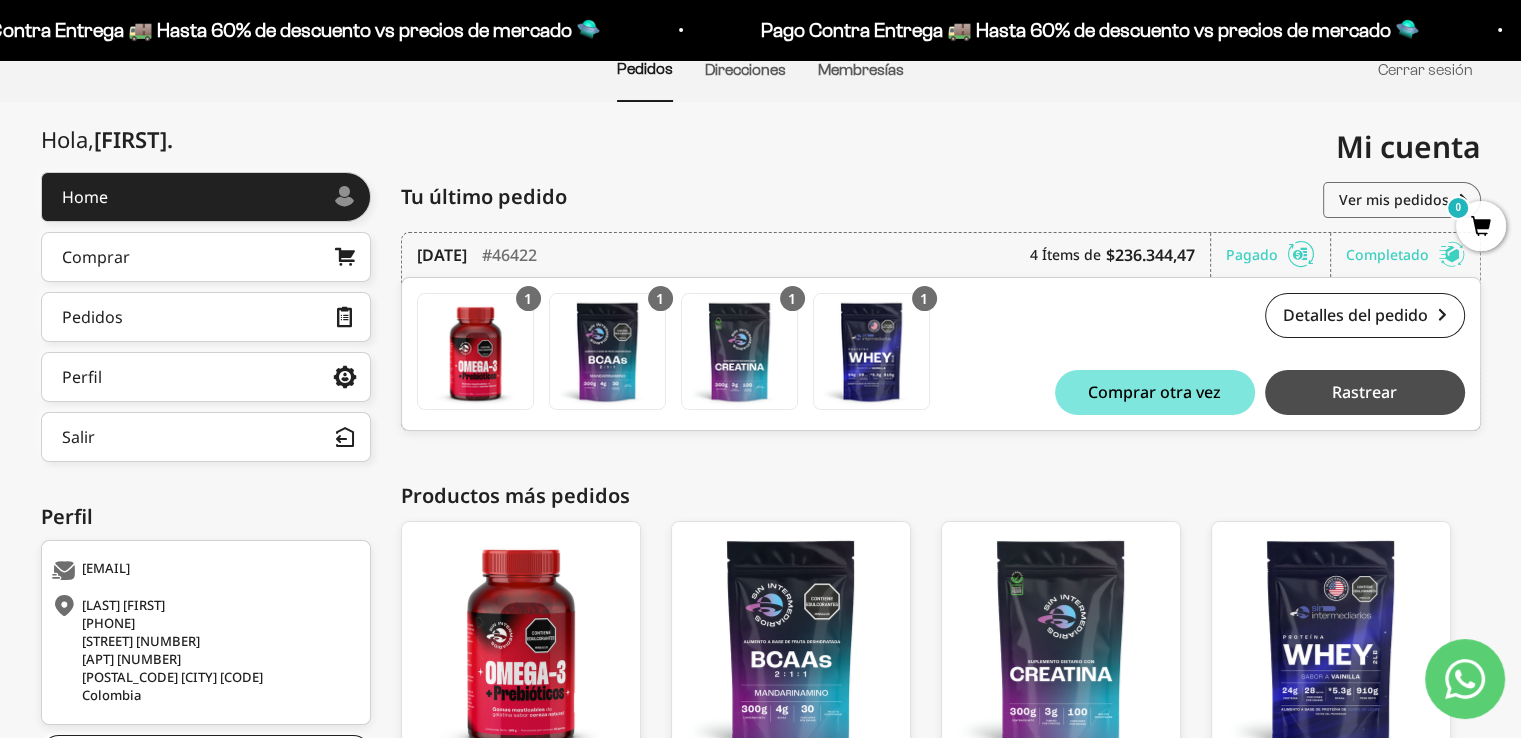 click on "Rastrear" at bounding box center (1364, 392) 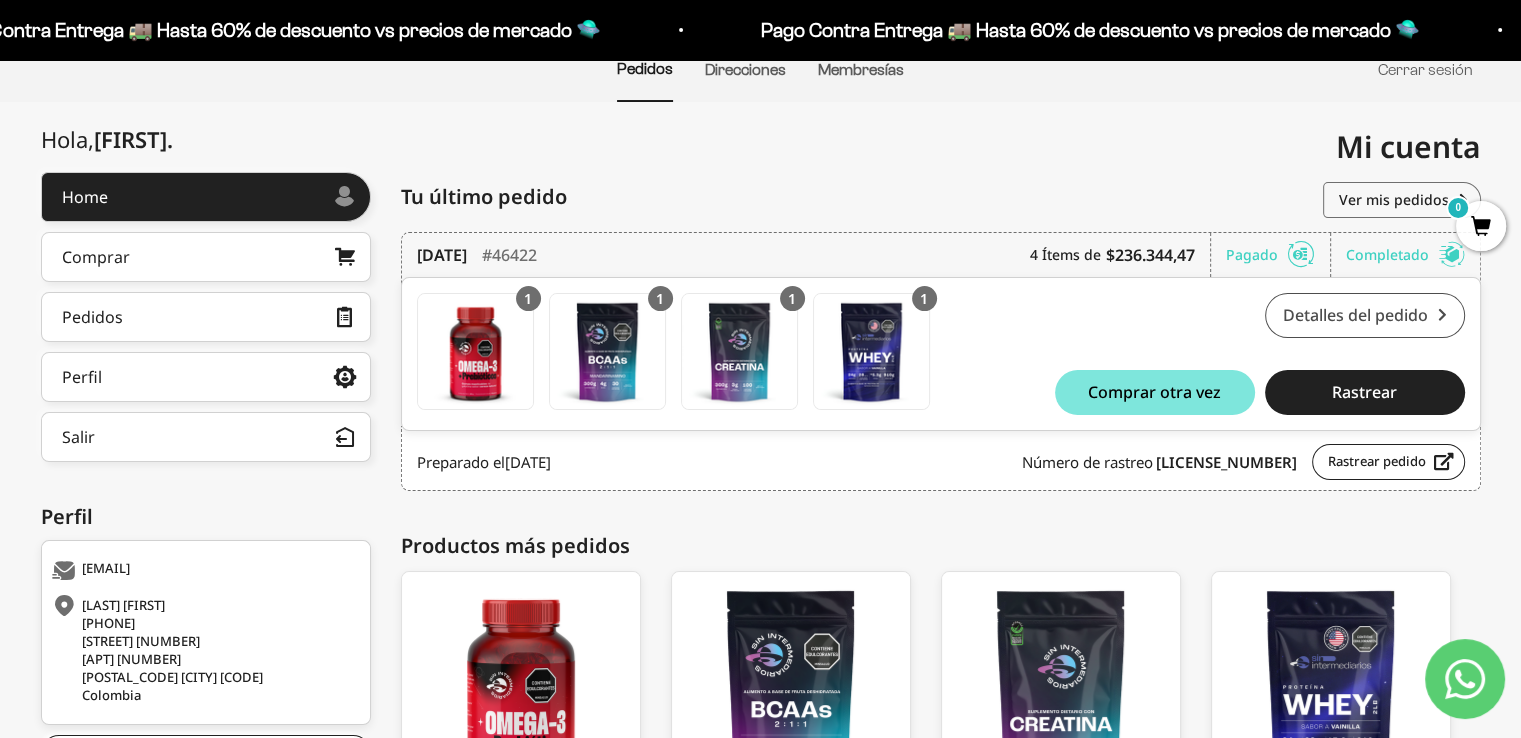 click on "Detalles del pedido" at bounding box center [1365, 315] 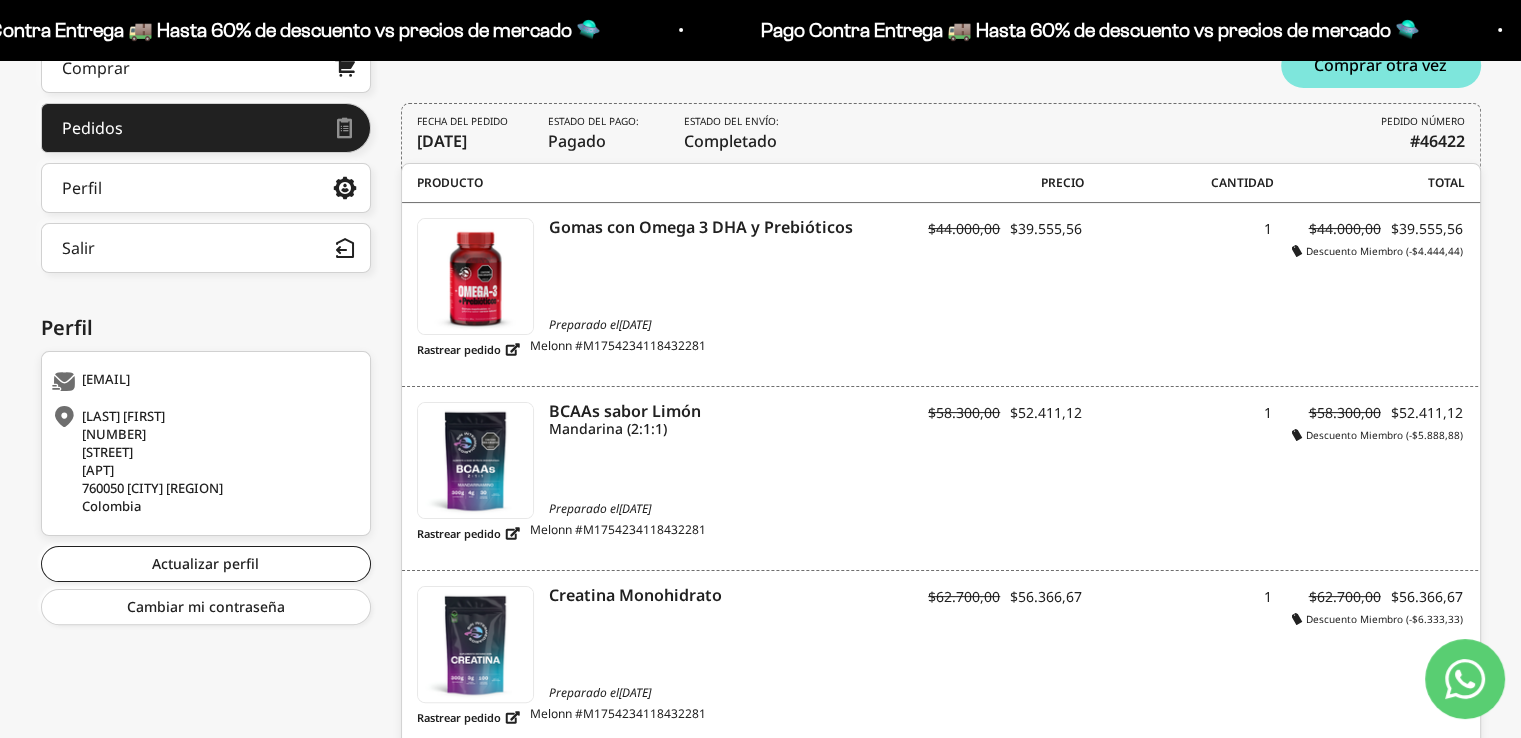 scroll, scrollTop: 97, scrollLeft: 0, axis: vertical 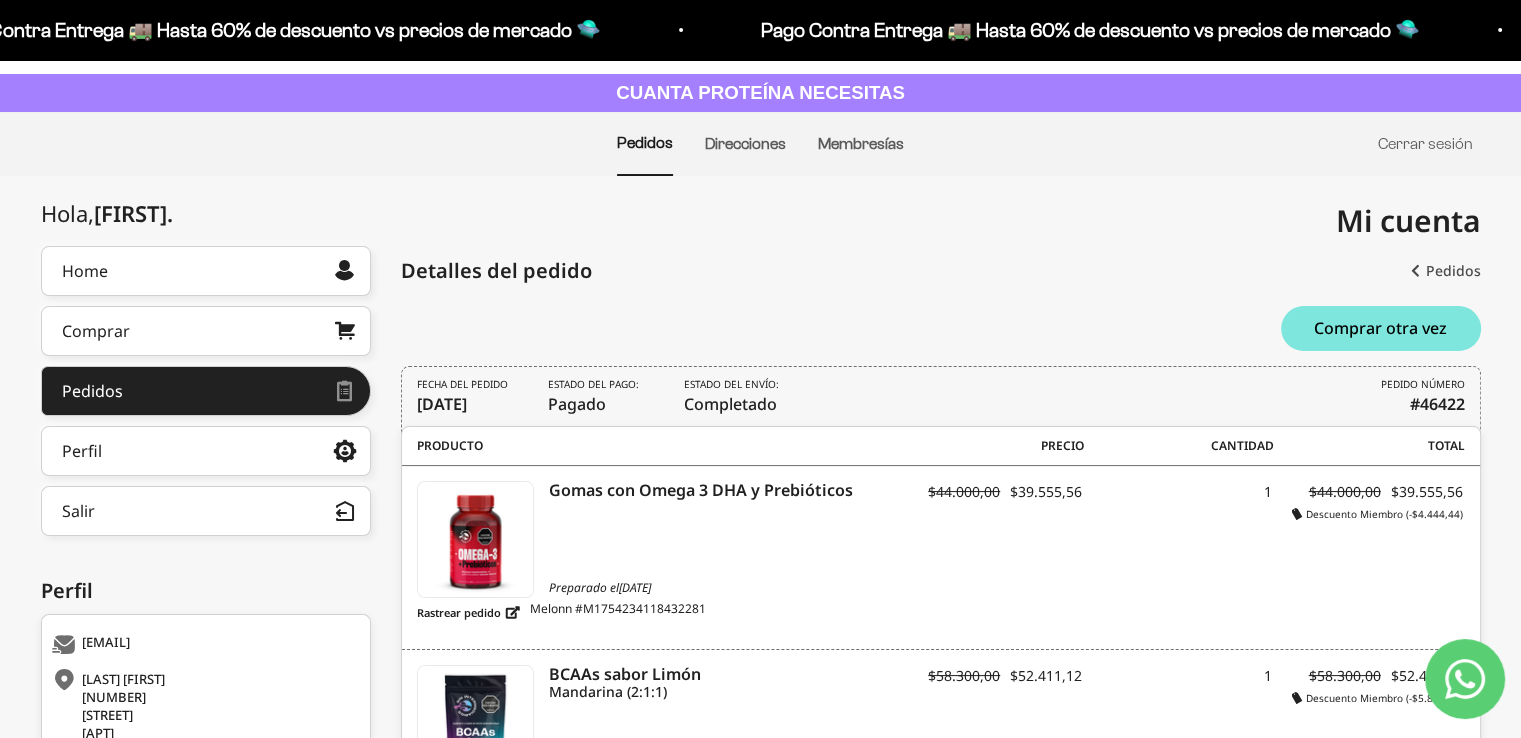 click on "Pedidos" at bounding box center [1446, 271] 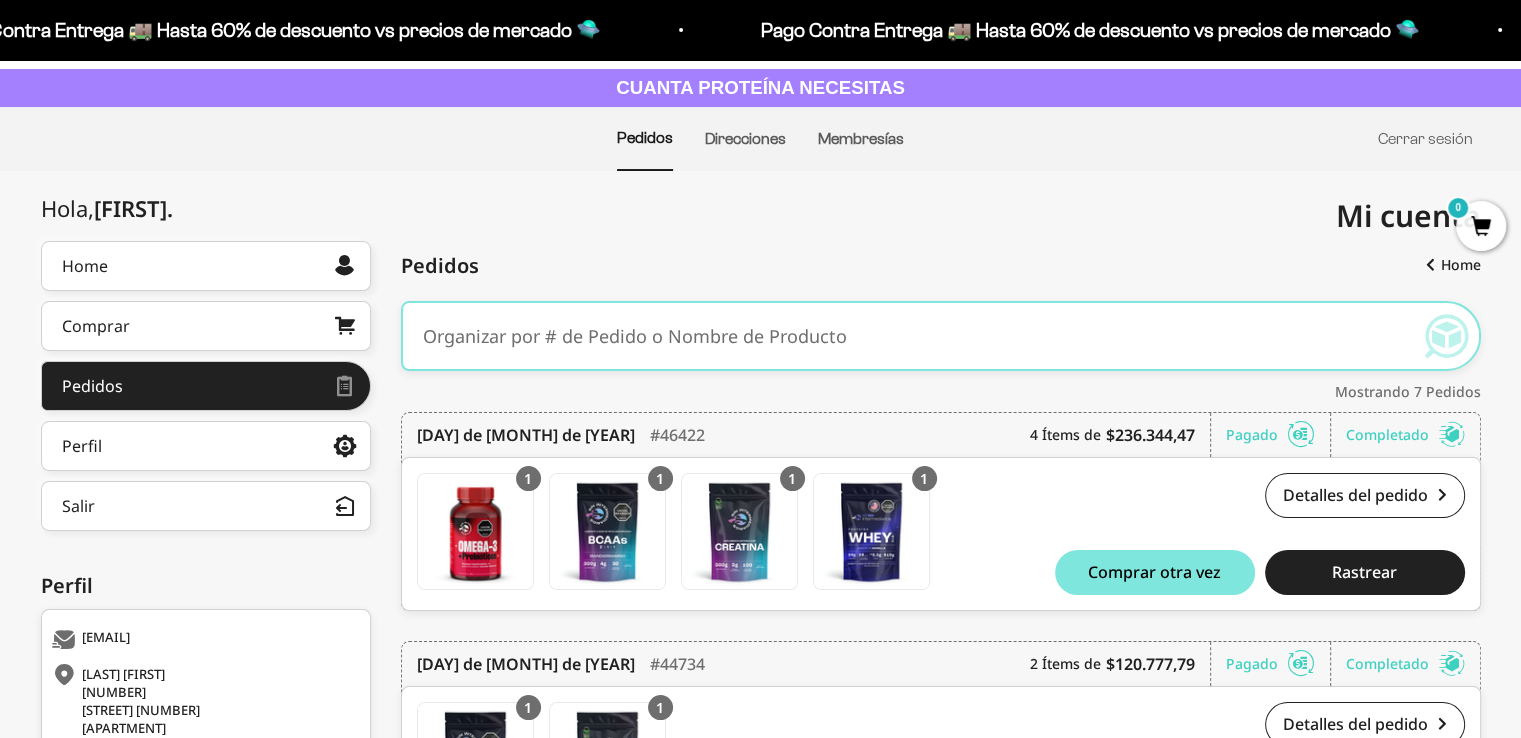 scroll, scrollTop: 100, scrollLeft: 0, axis: vertical 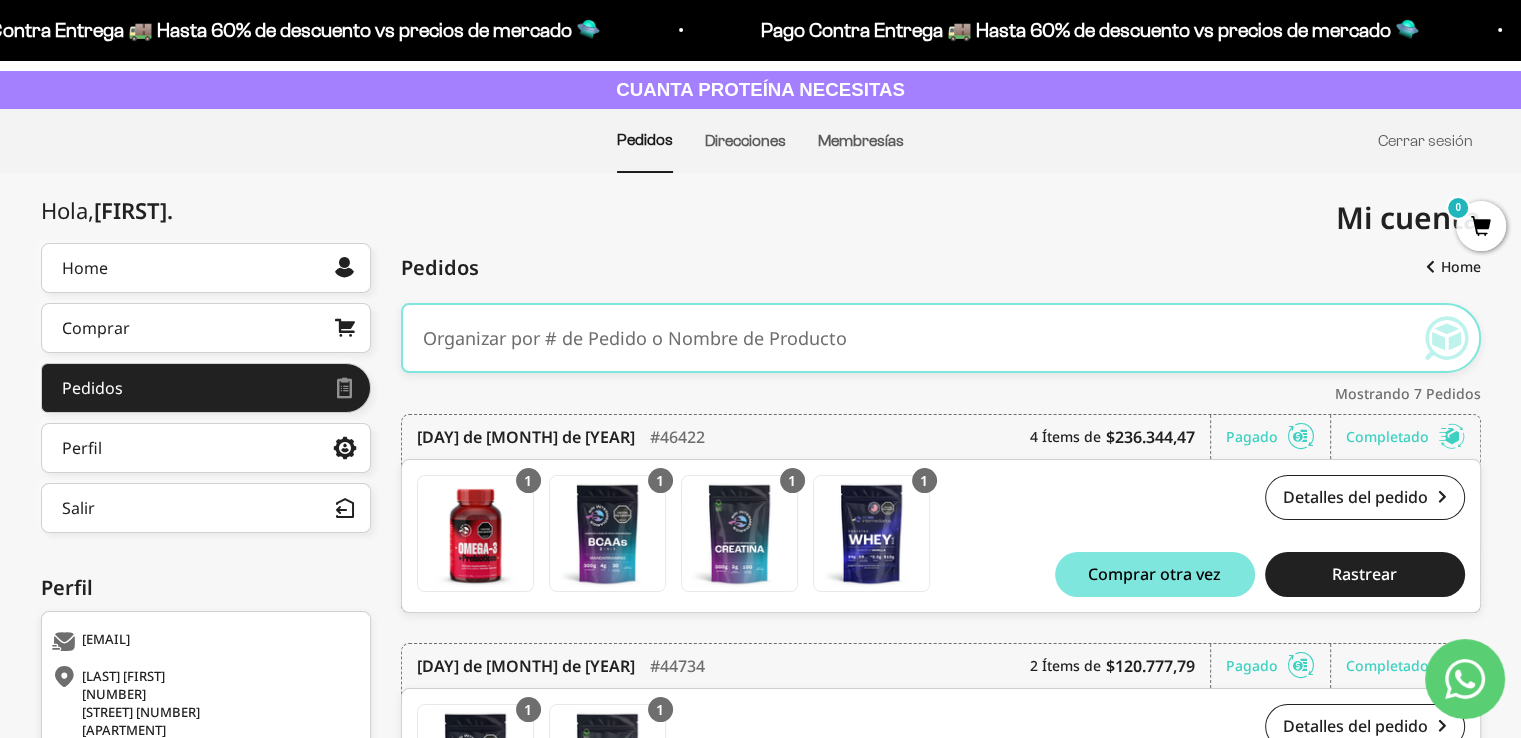 click on "Detalles del pedido #46422 $236.344,47                 Comprar otra vez      Rastrear" at bounding box center (1205, 536) 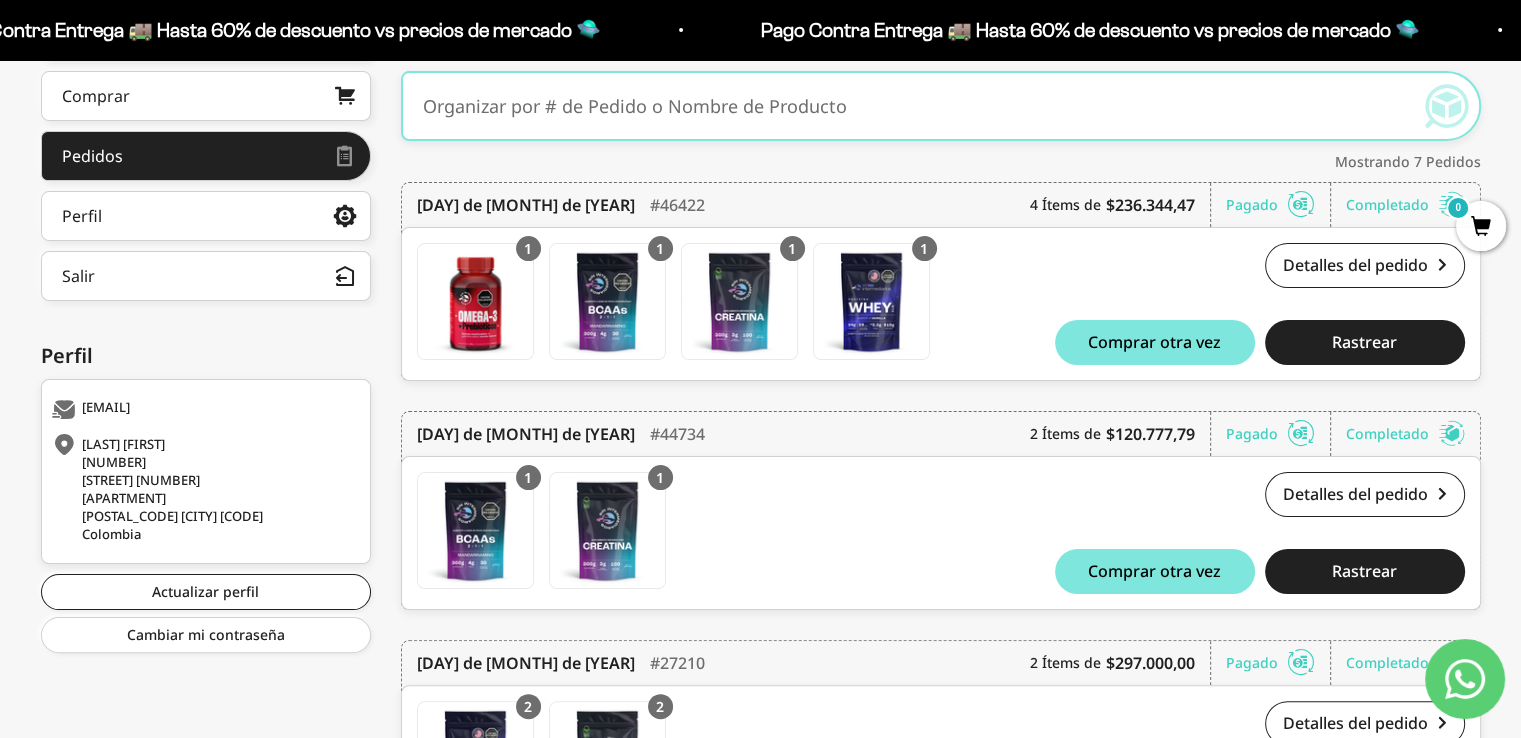 scroll, scrollTop: 382, scrollLeft: 0, axis: vertical 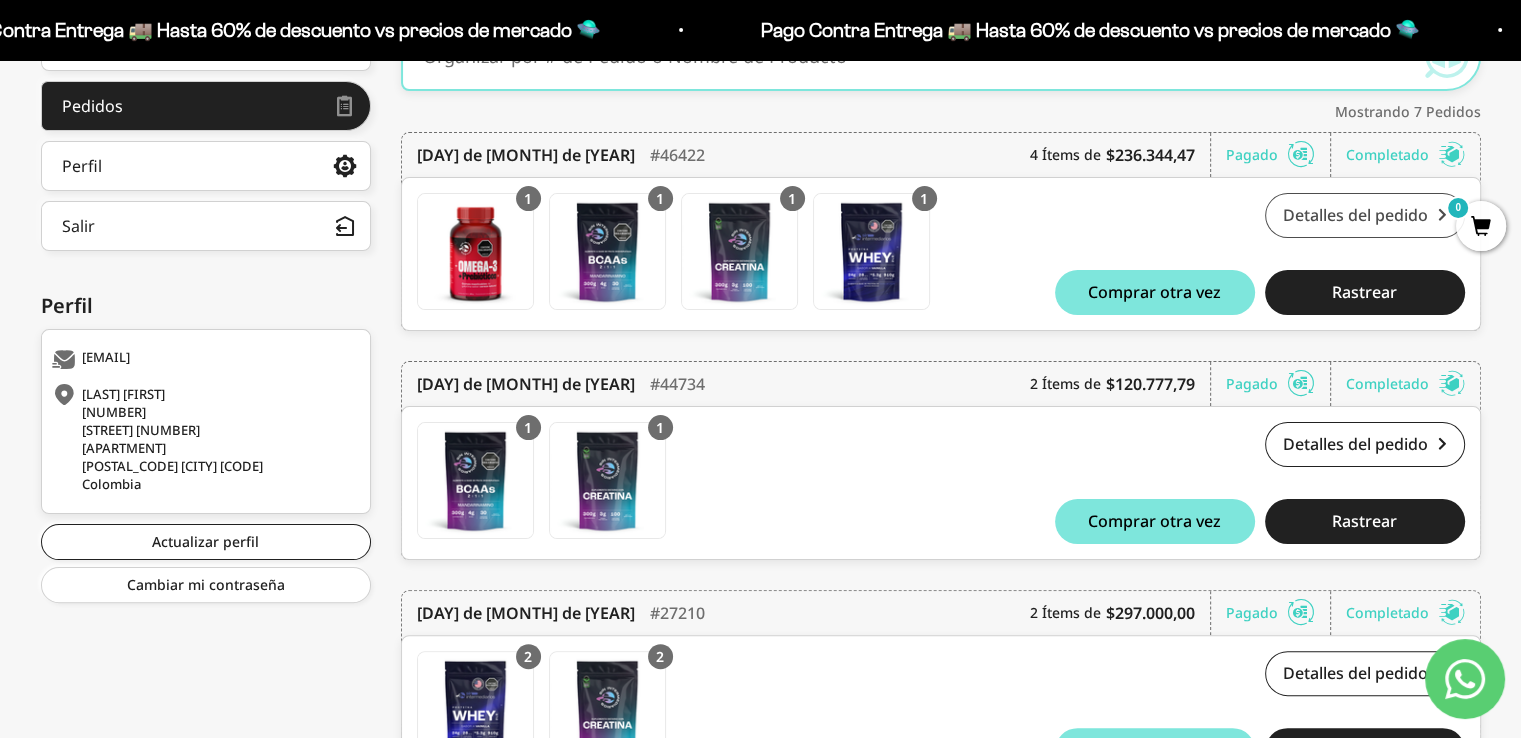 click on "Detalles del pedido" at bounding box center [1365, 215] 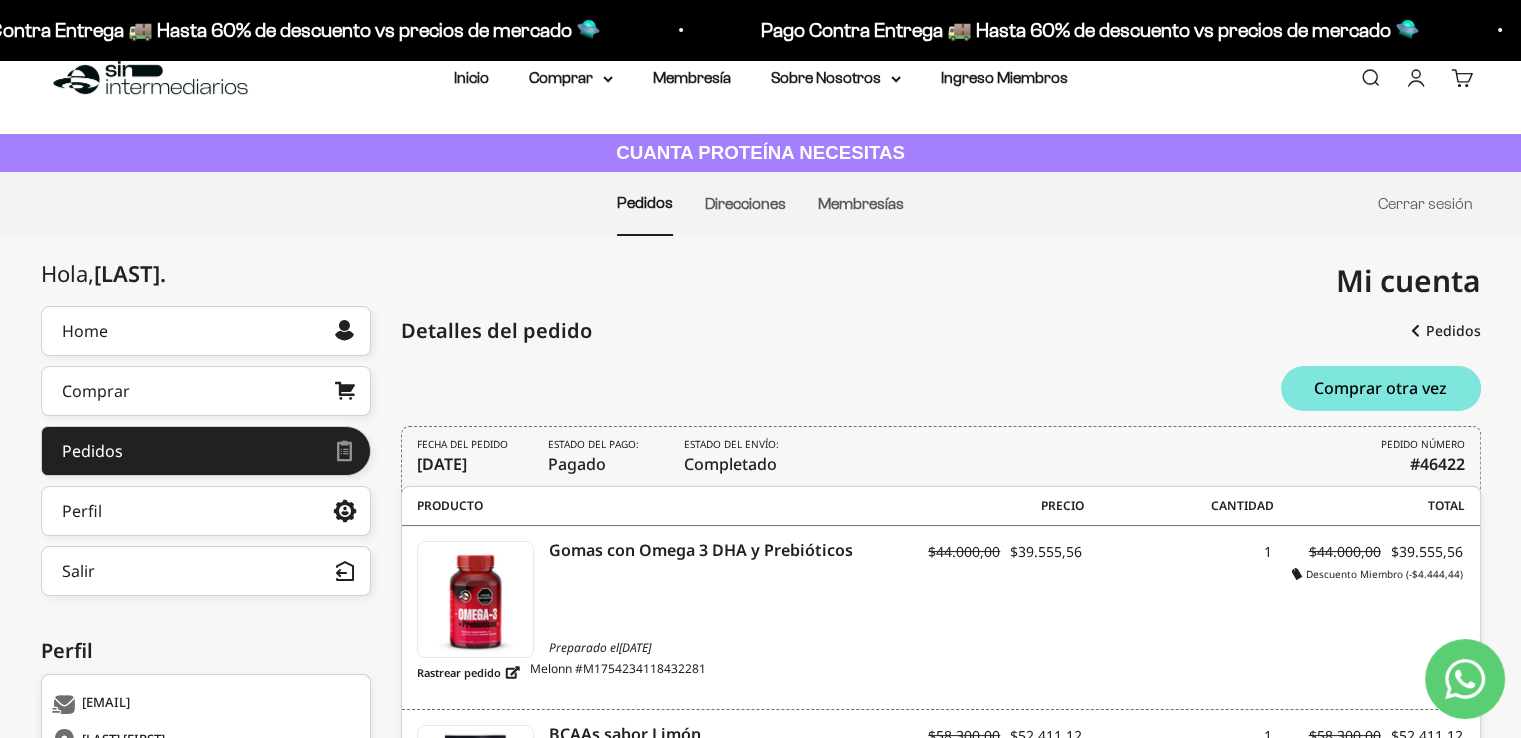 scroll, scrollTop: 36, scrollLeft: 0, axis: vertical 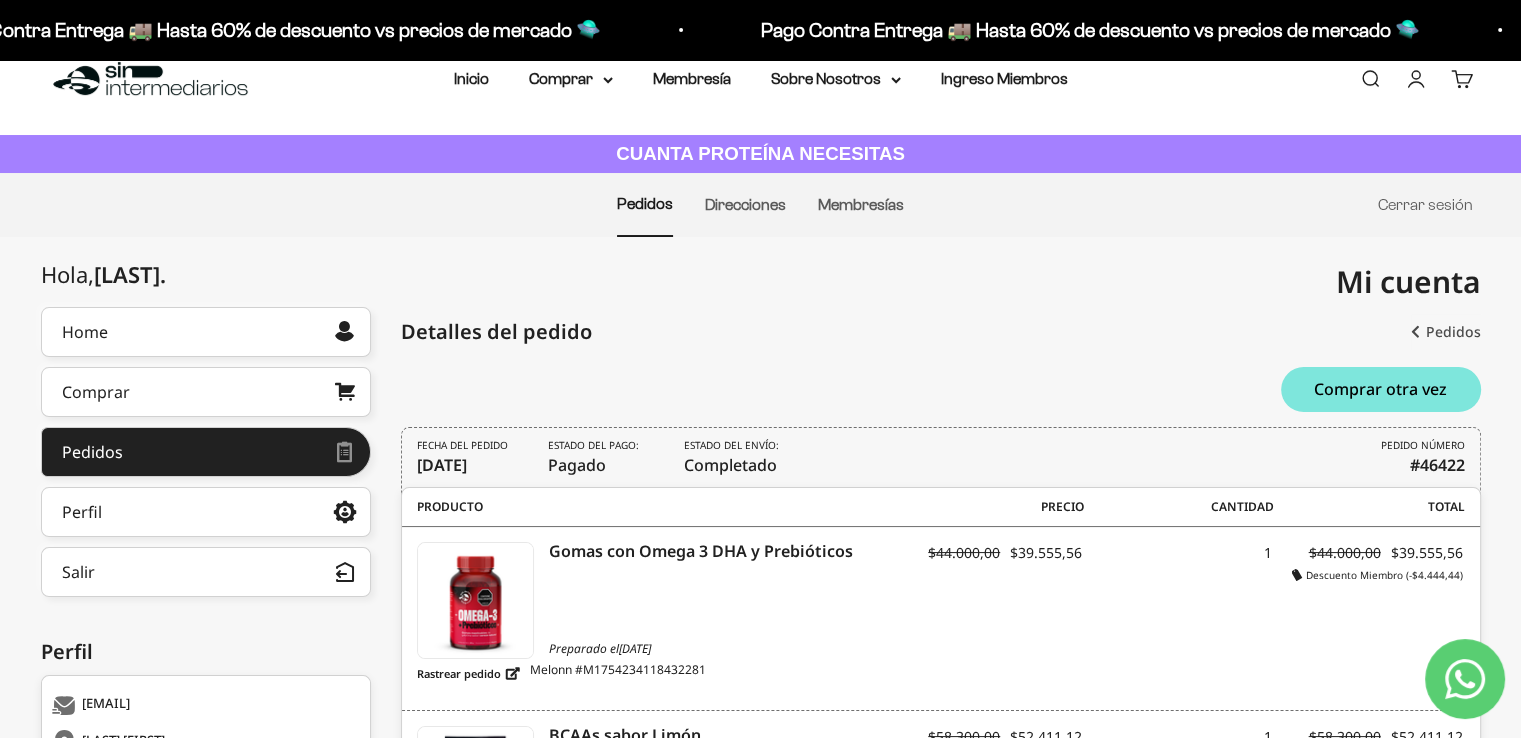 click on "Pedidos" at bounding box center [1446, 332] 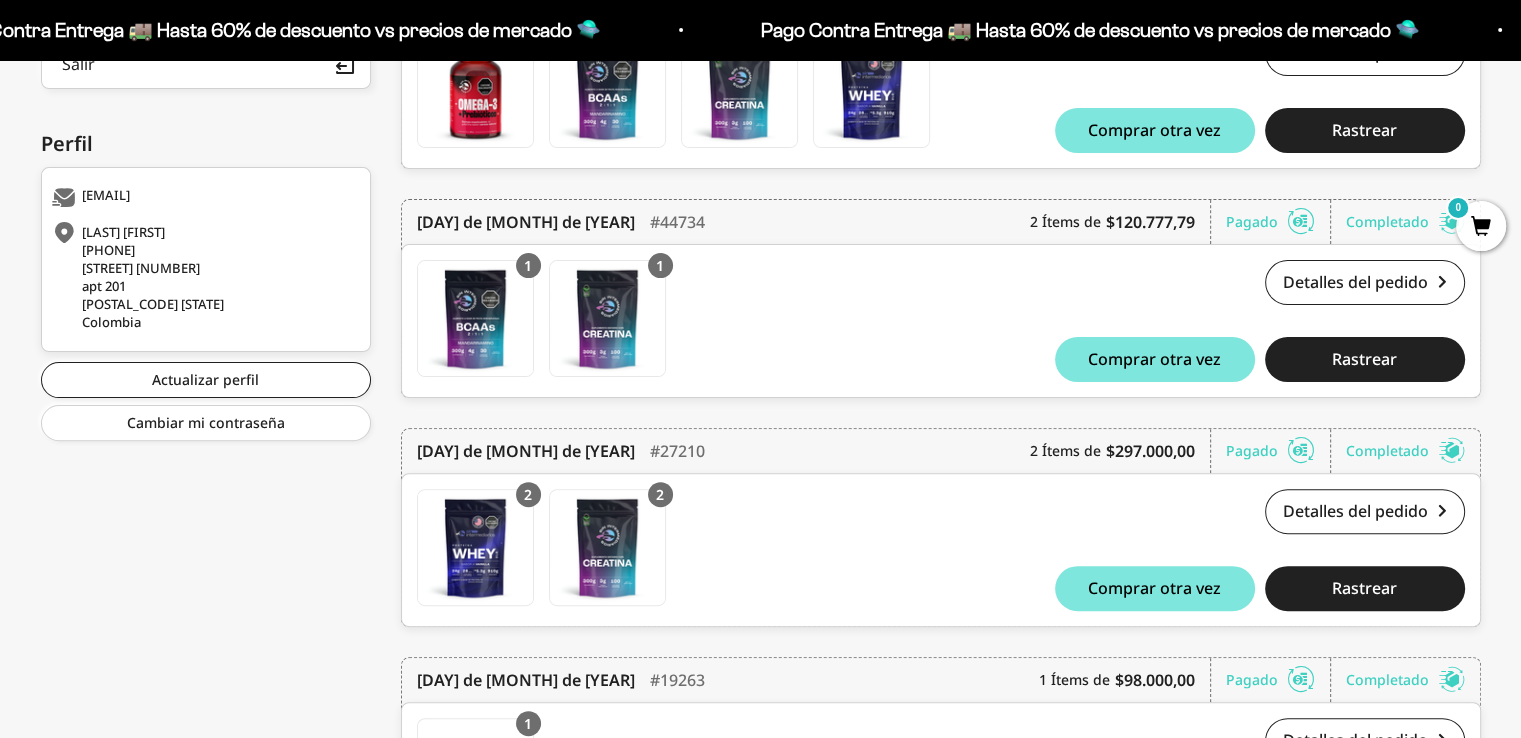 scroll, scrollTop: 546, scrollLeft: 0, axis: vertical 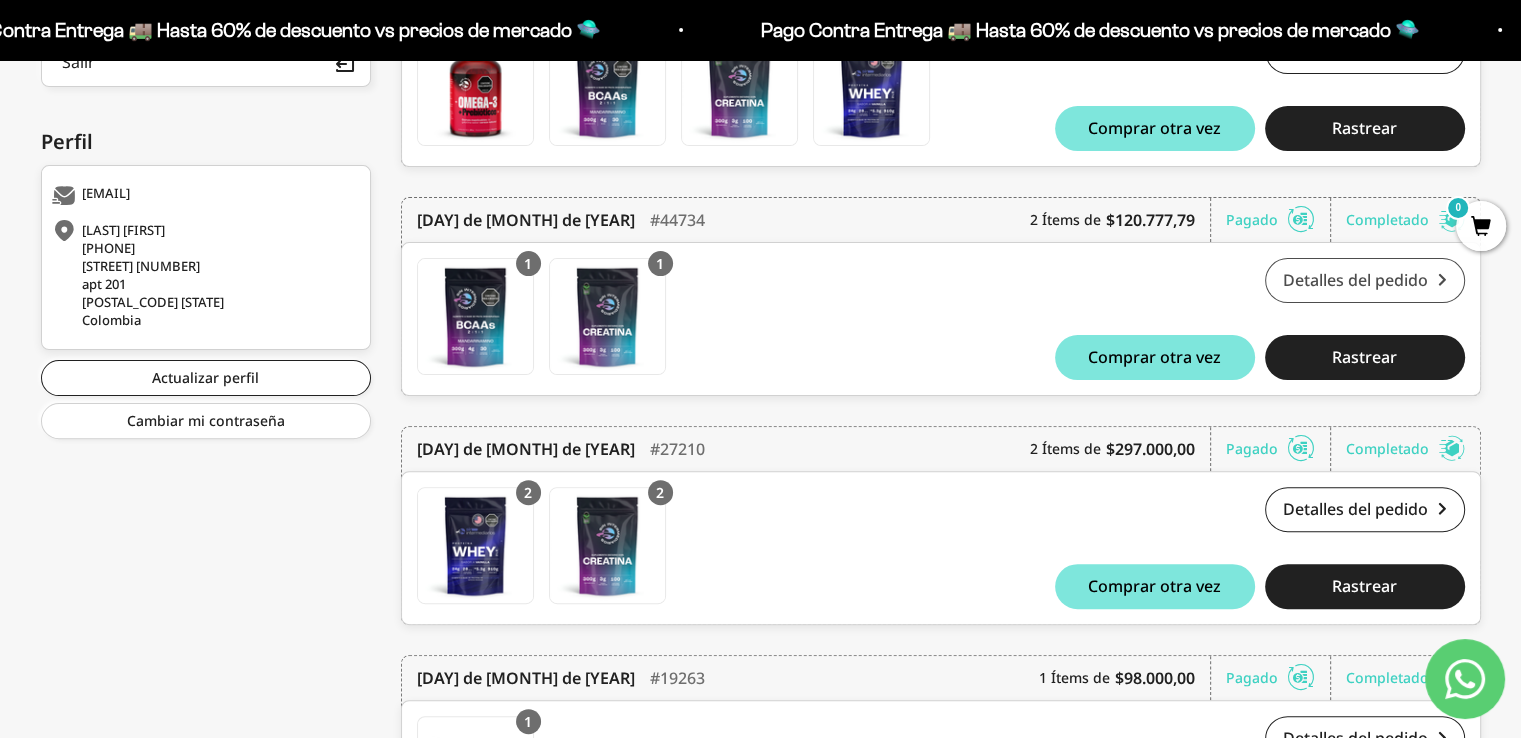 click on "Detalles del pedido" at bounding box center (1365, 280) 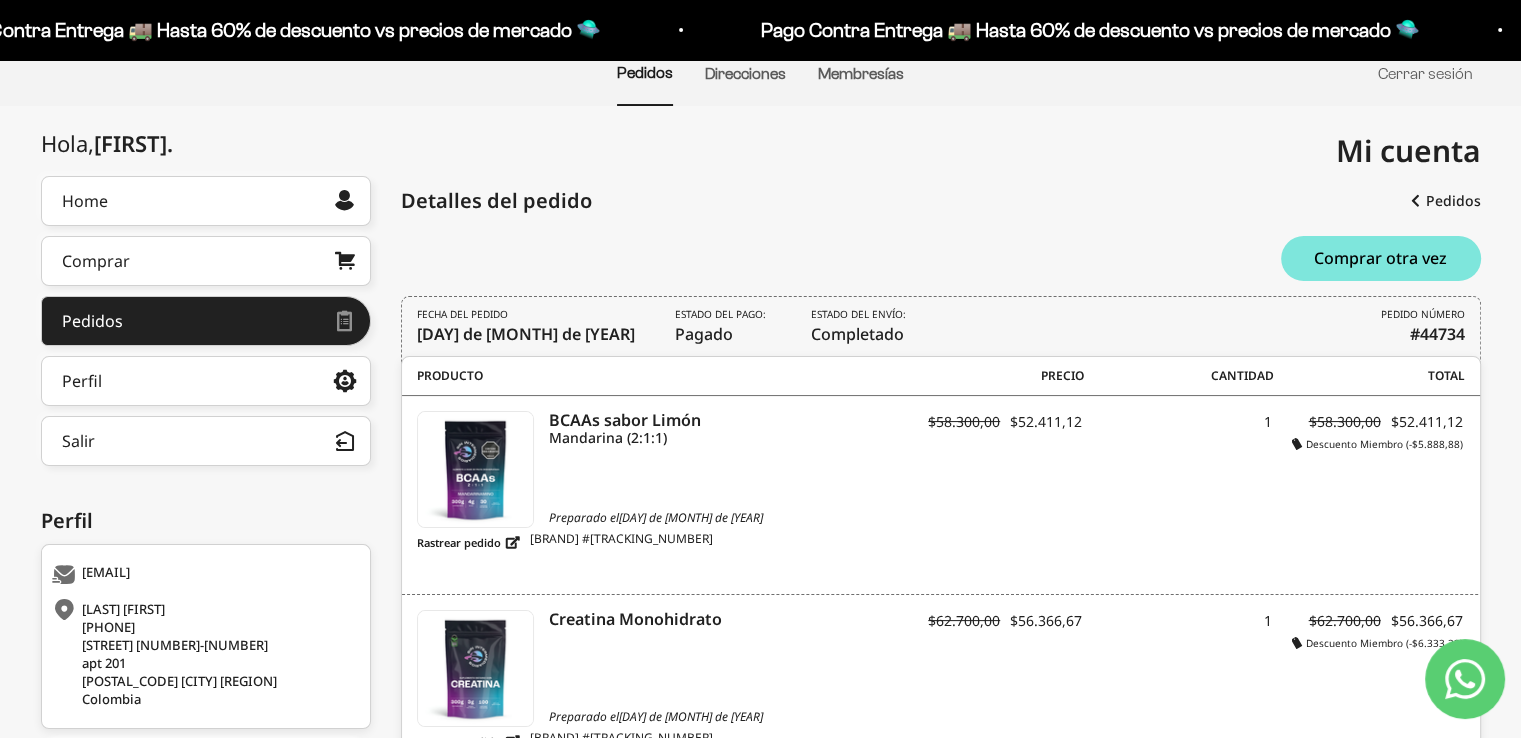 scroll, scrollTop: 104, scrollLeft: 0, axis: vertical 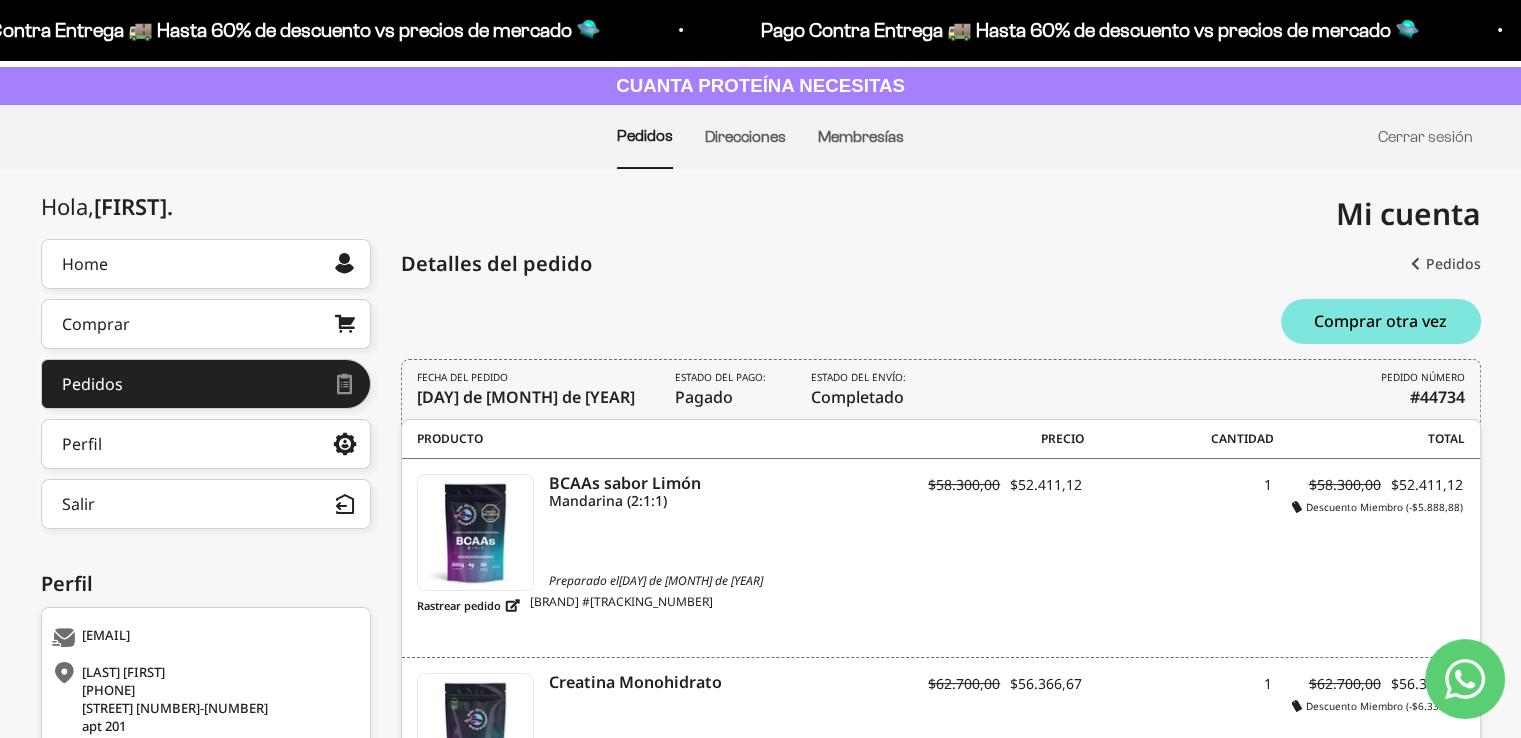 click at bounding box center [1415, 264] 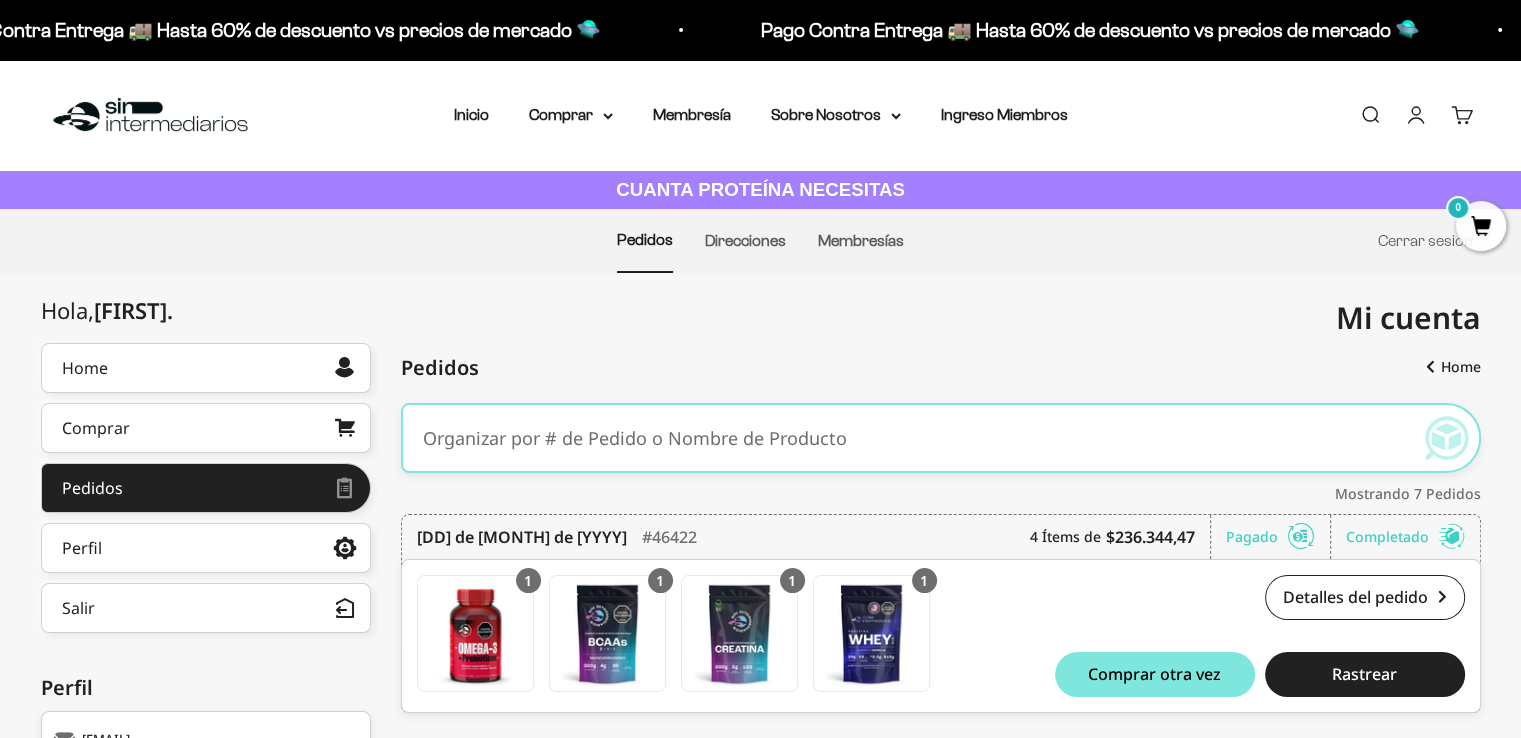 scroll, scrollTop: 248, scrollLeft: 0, axis: vertical 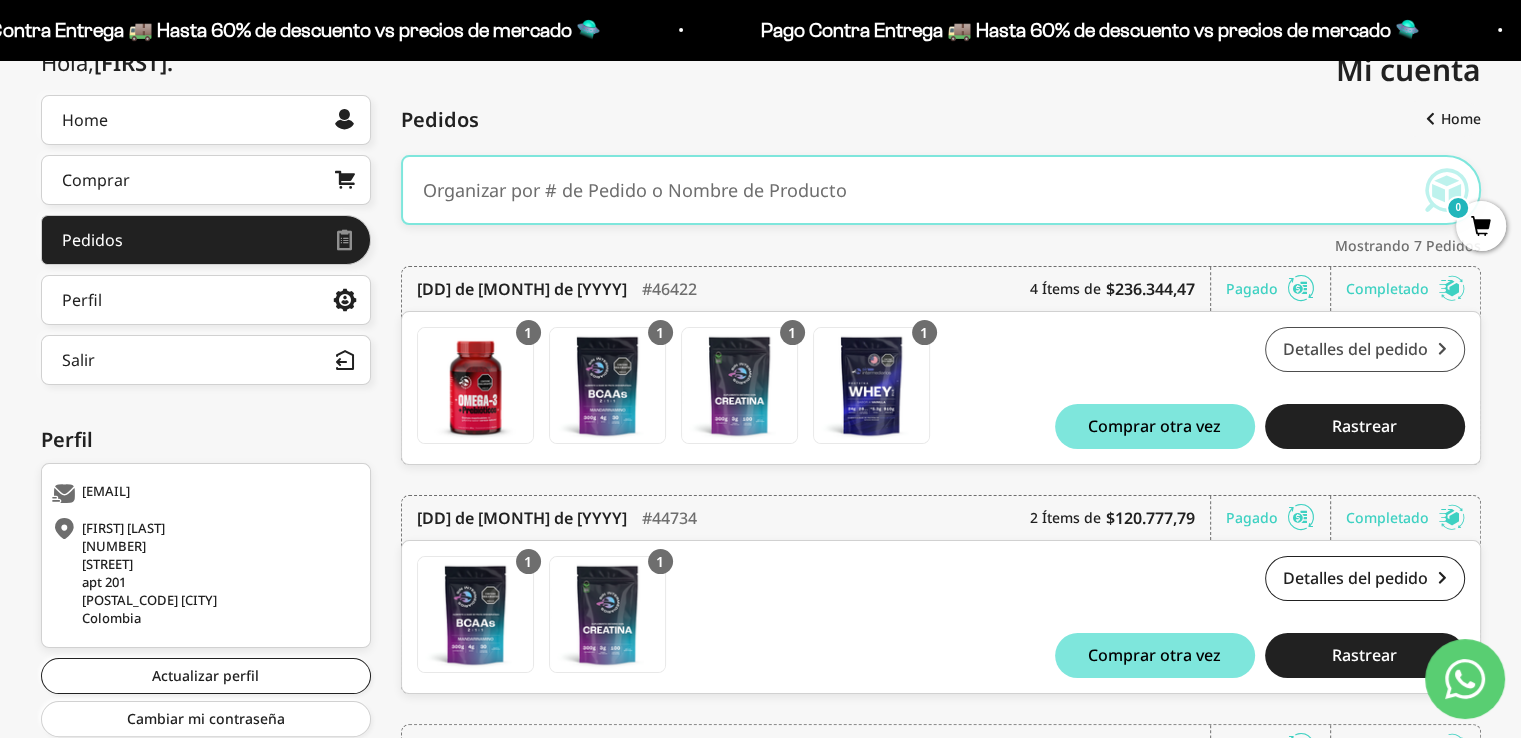 click on "Detalles del pedido" at bounding box center (1365, 349) 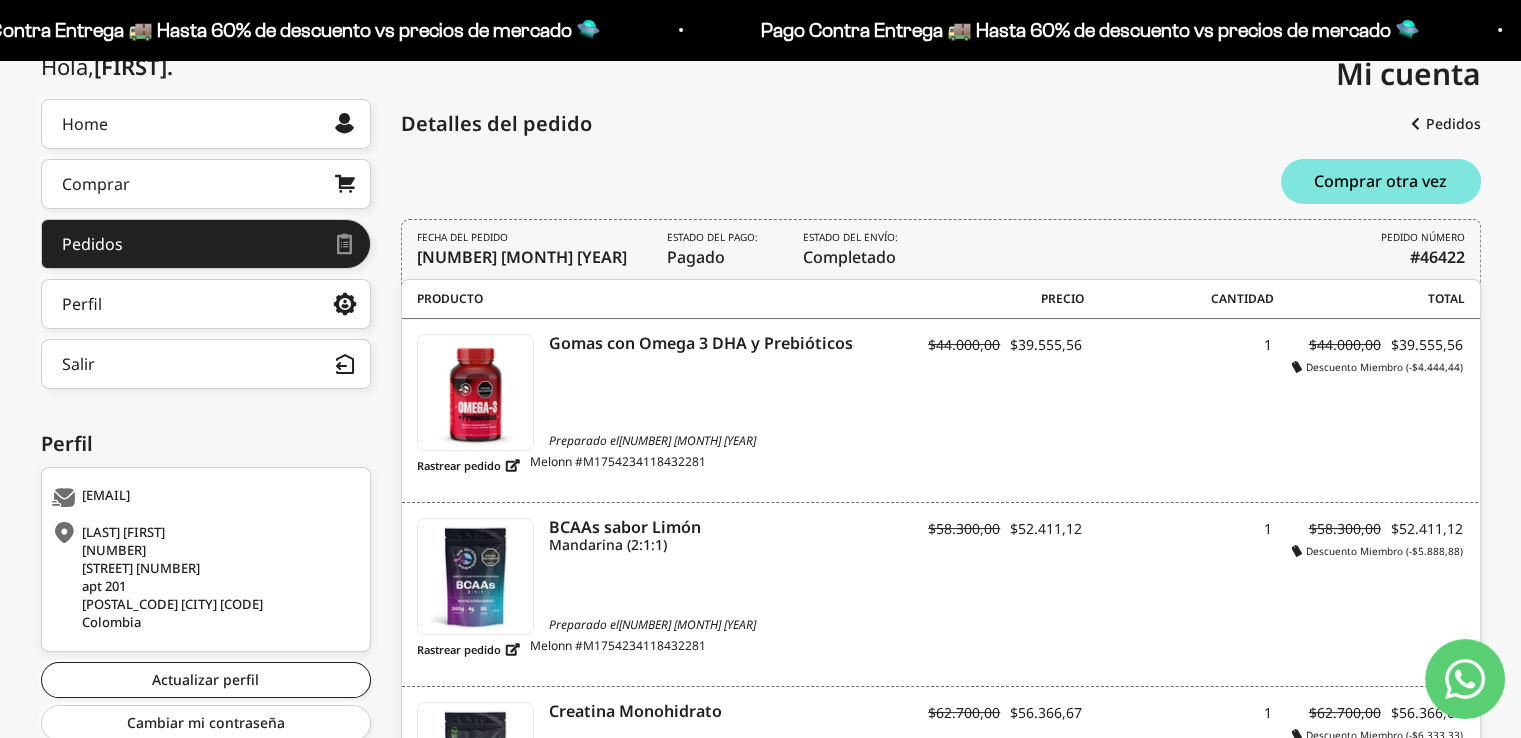 scroll, scrollTop: 0, scrollLeft: 0, axis: both 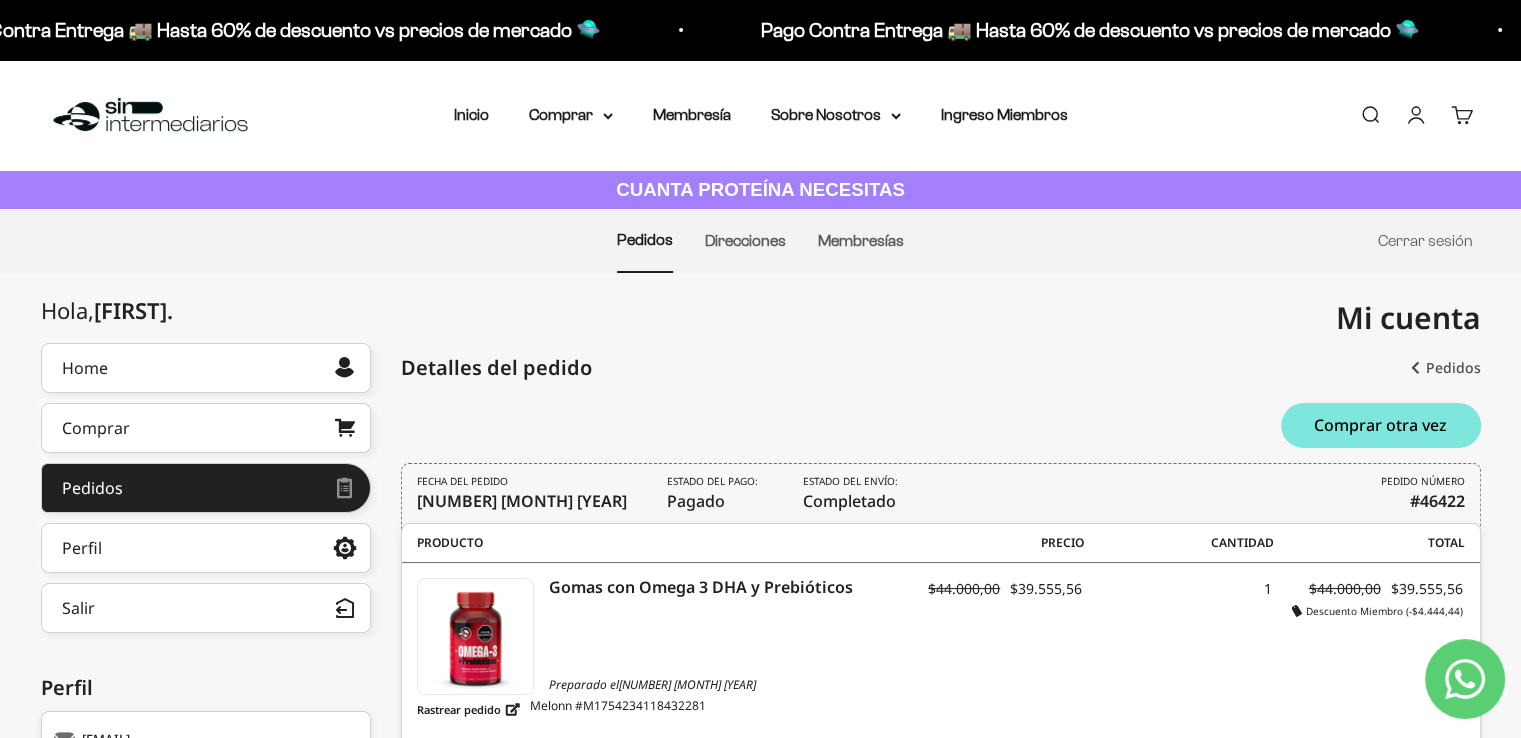 click on "Pedidos" at bounding box center [1446, 368] 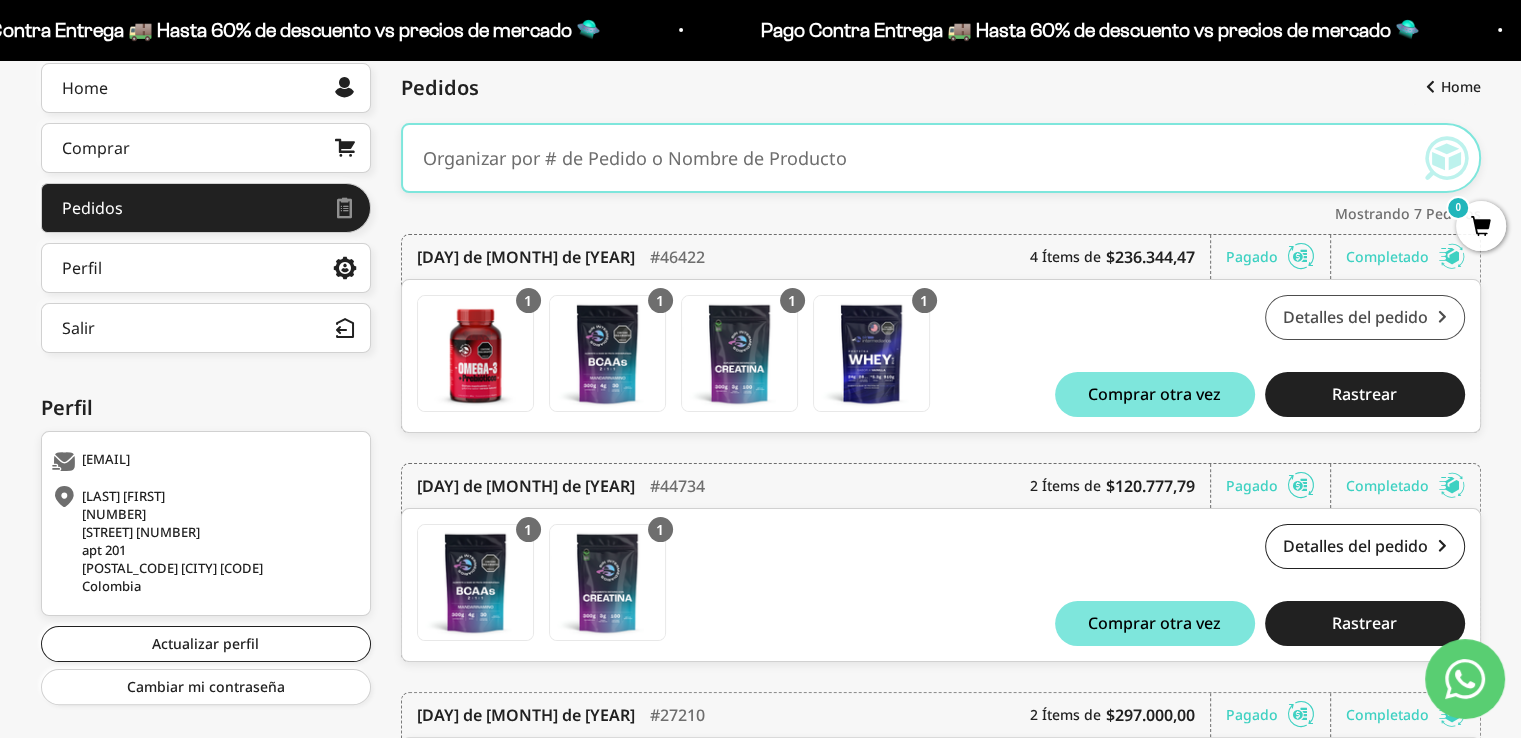 scroll, scrollTop: 211, scrollLeft: 0, axis: vertical 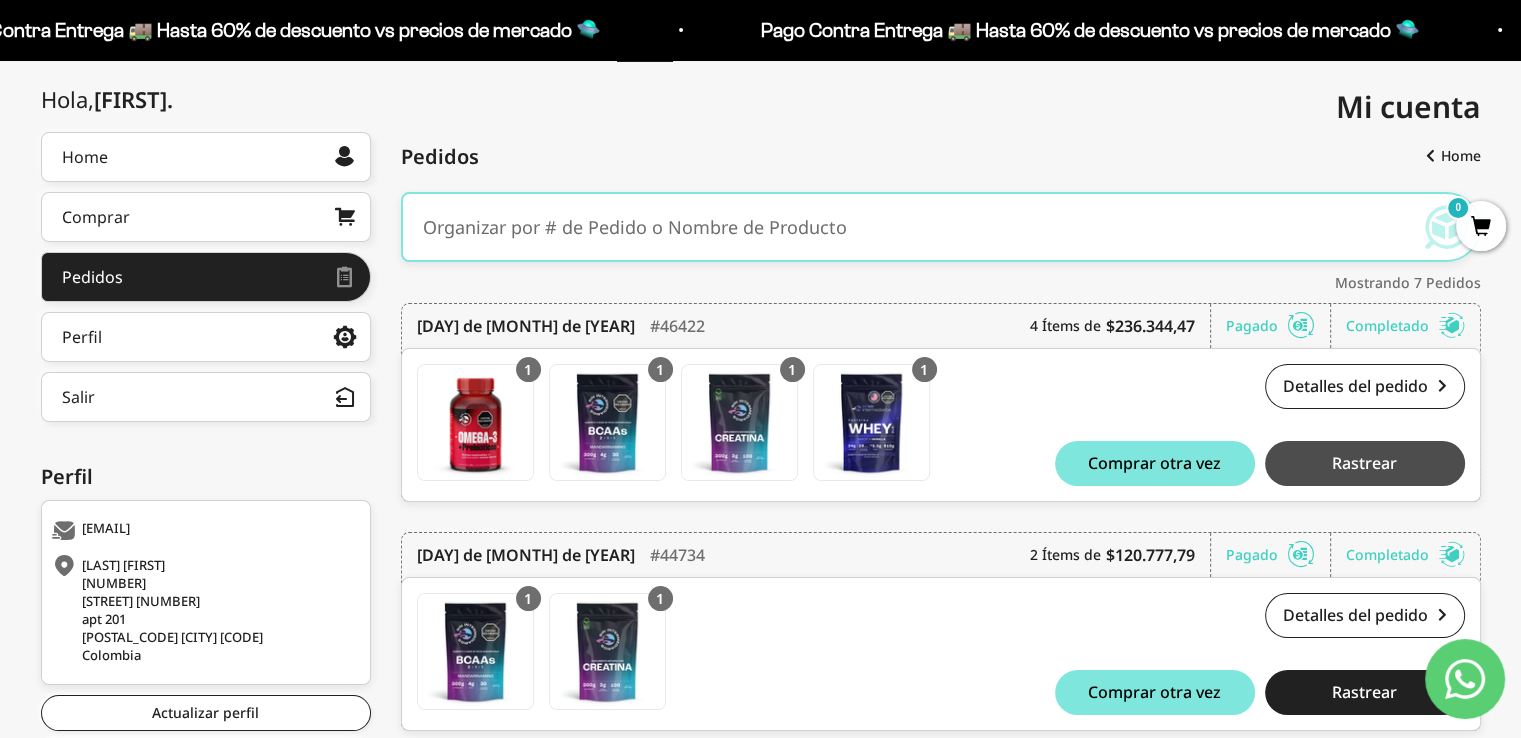 click on "Rastrear" at bounding box center (1365, 463) 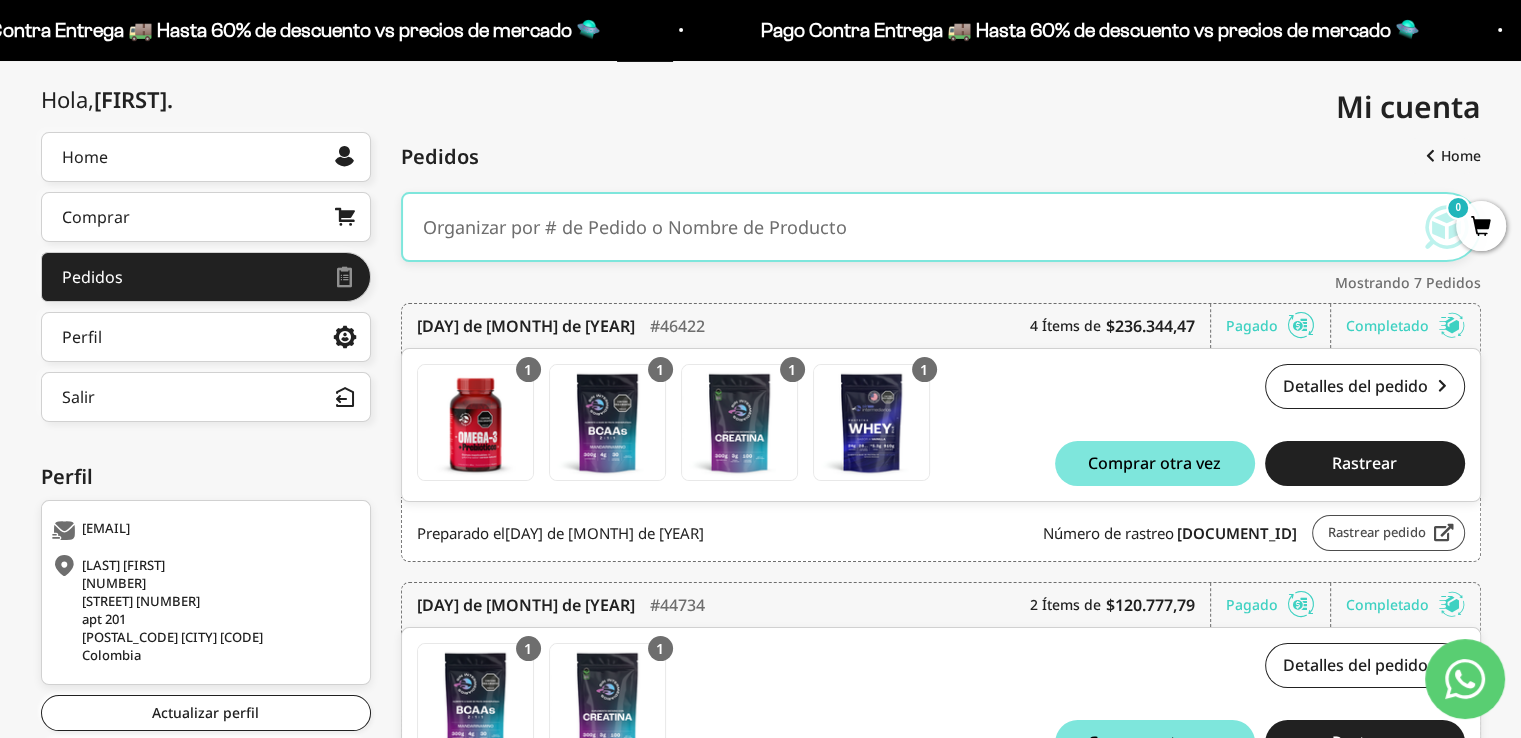 click on "Rastrear pedido" at bounding box center (1388, 533) 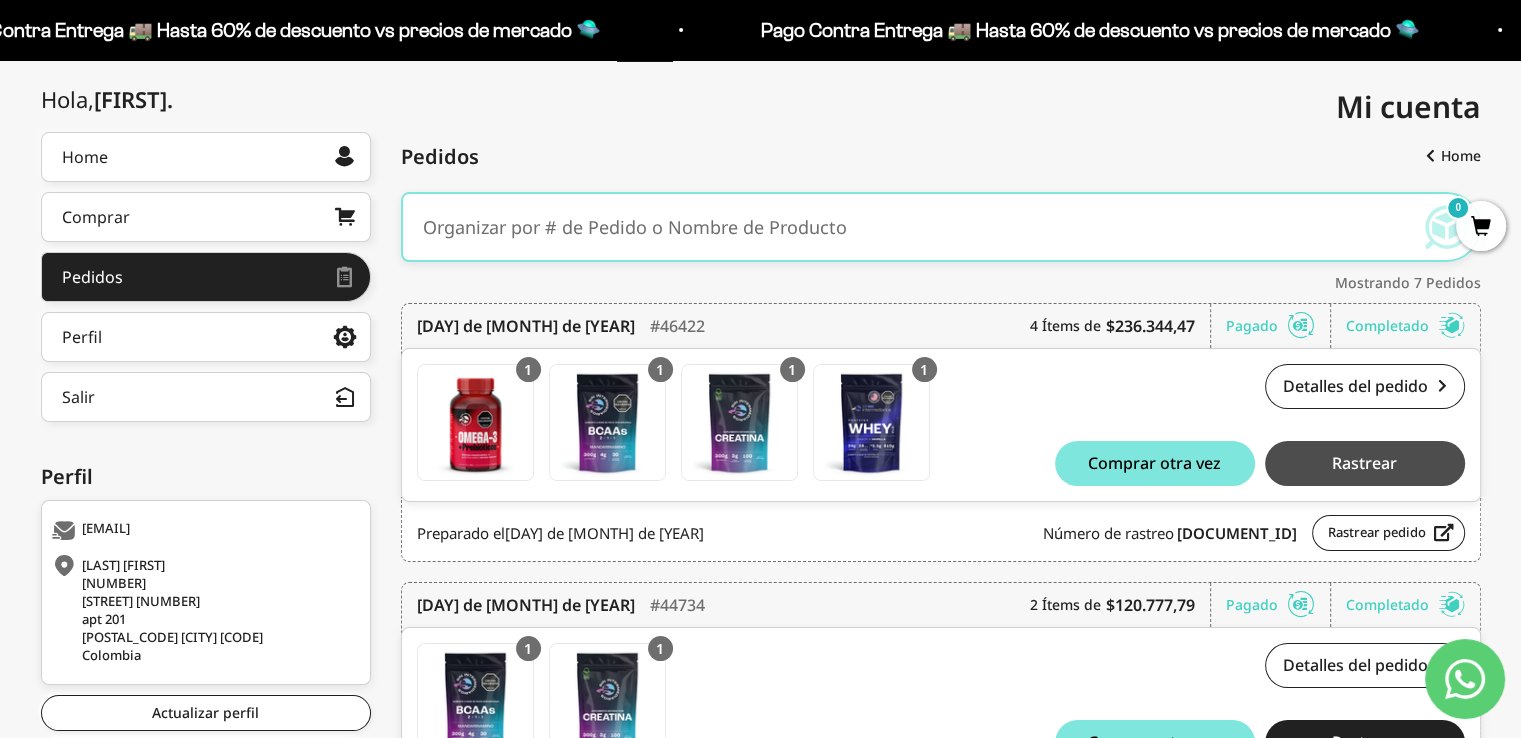 click on "Rastrear" at bounding box center [1365, 463] 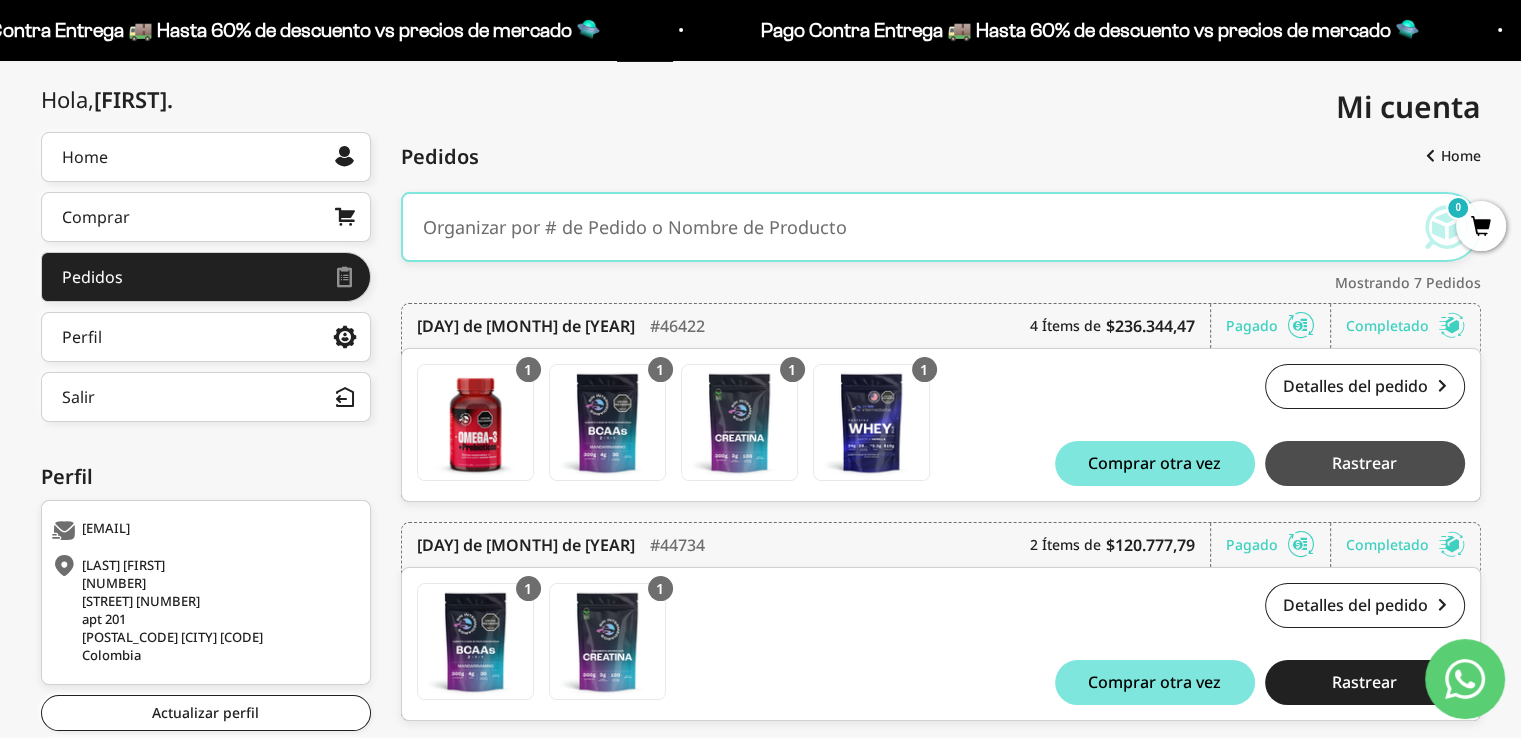 click on "Rastrear" at bounding box center [1365, 463] 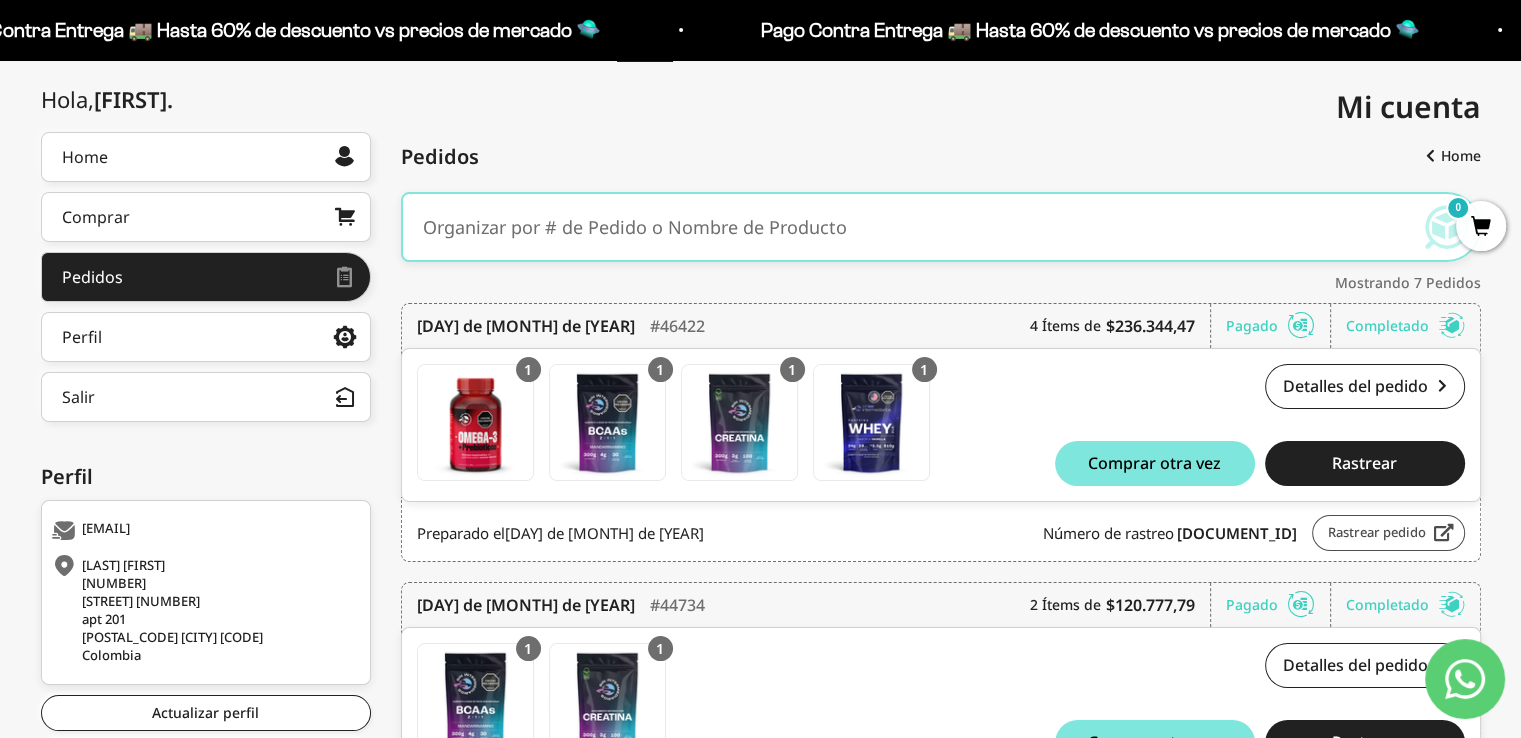 click on "Rastrear pedido" at bounding box center (1388, 533) 